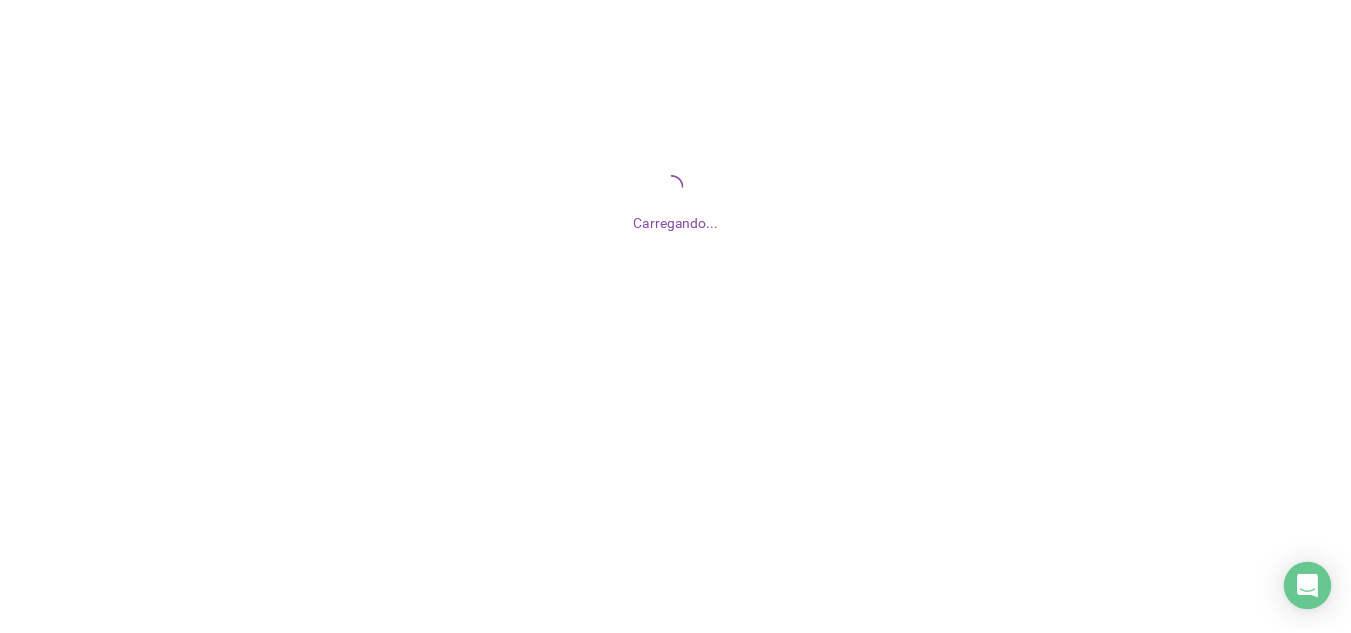 scroll, scrollTop: 0, scrollLeft: 0, axis: both 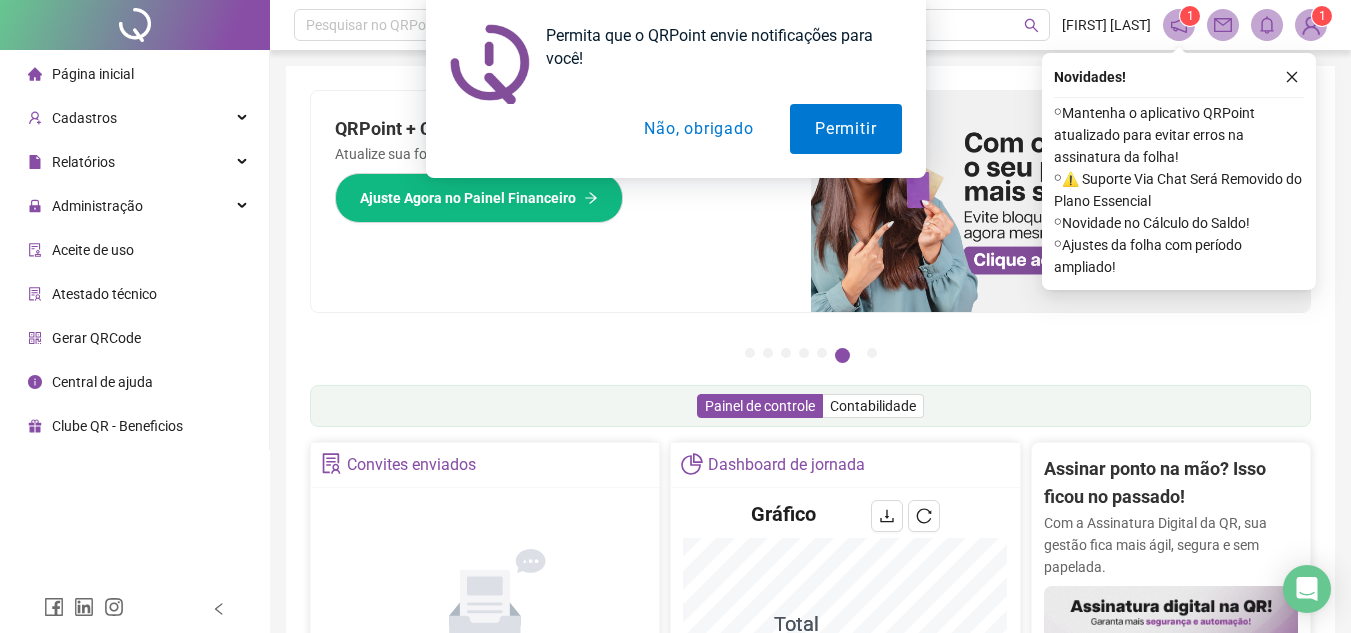 click on "Não, obrigado" at bounding box center [698, 129] 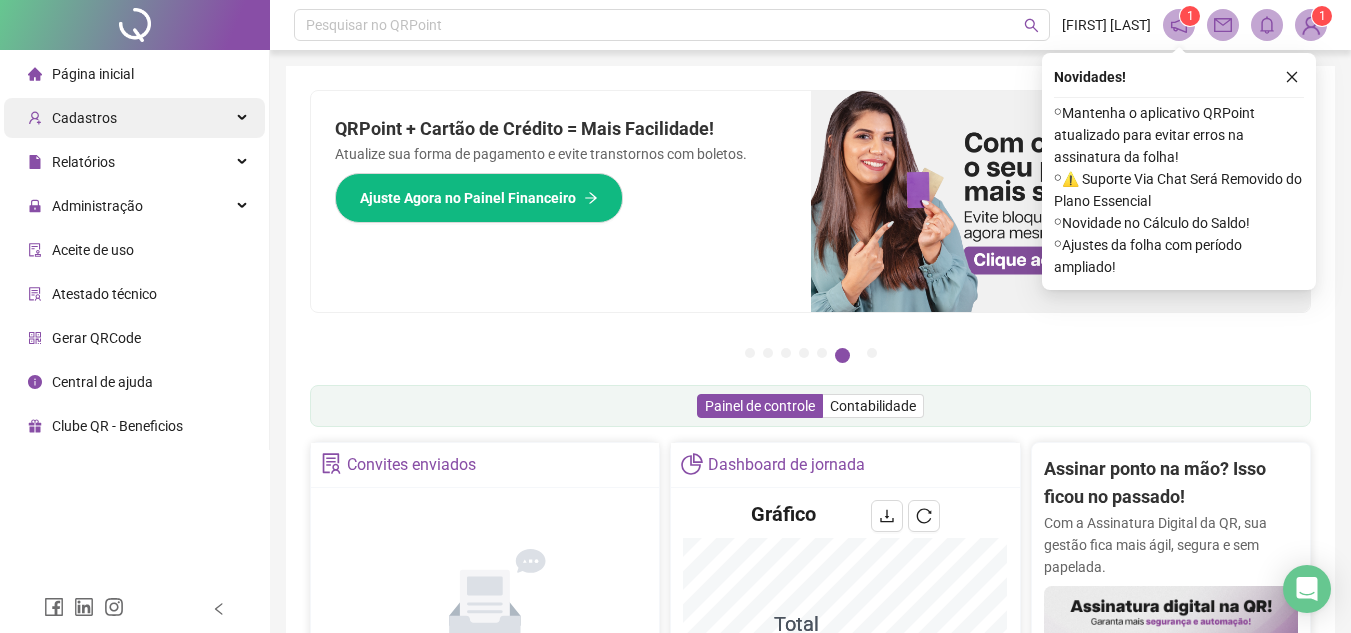 click on "Cadastros" at bounding box center (84, 118) 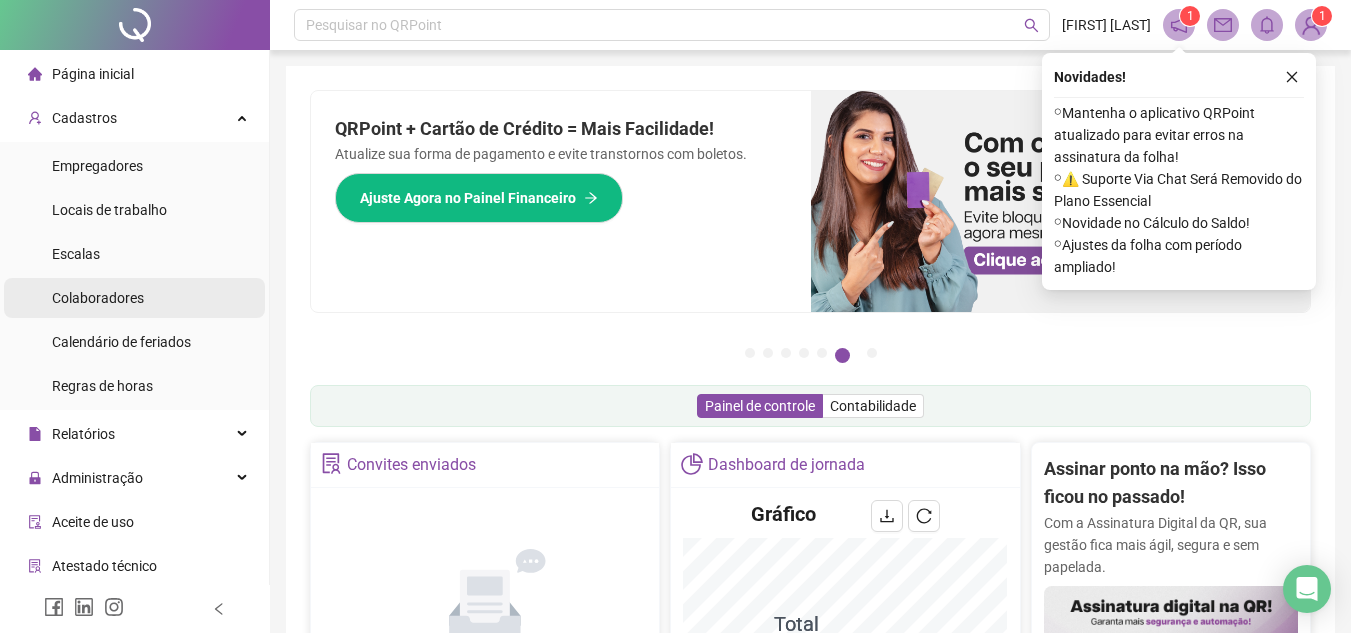 click on "Colaboradores" at bounding box center (98, 298) 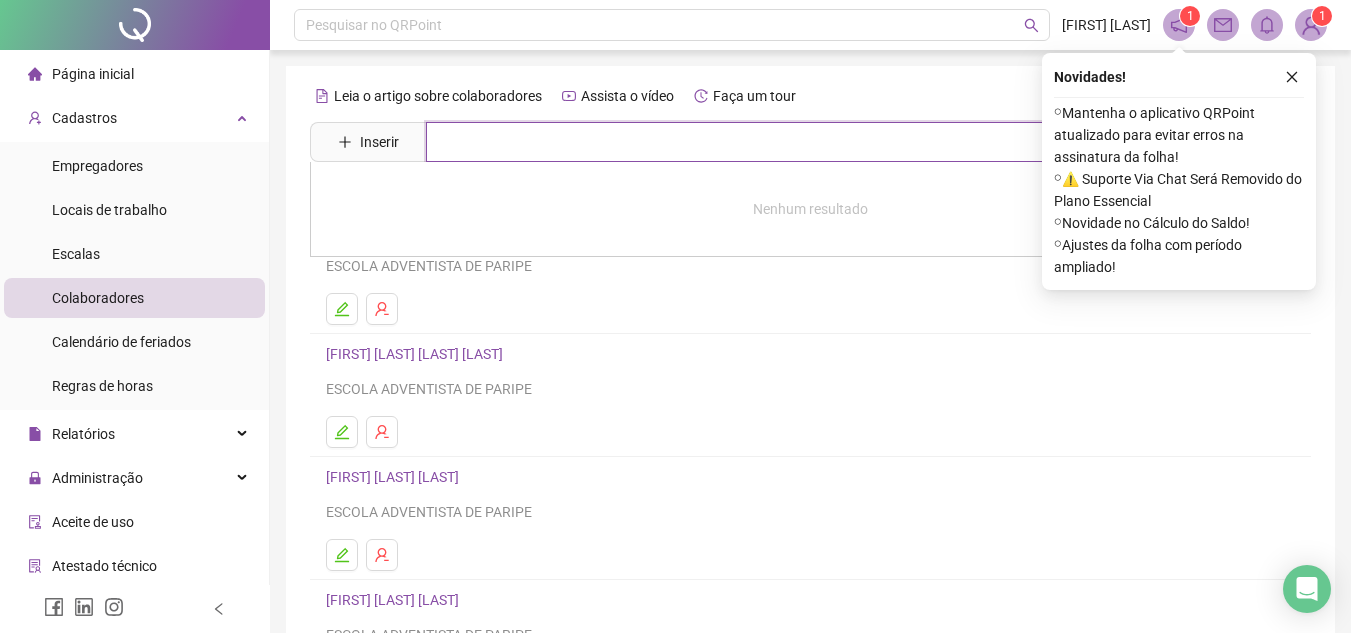 click at bounding box center (825, 142) 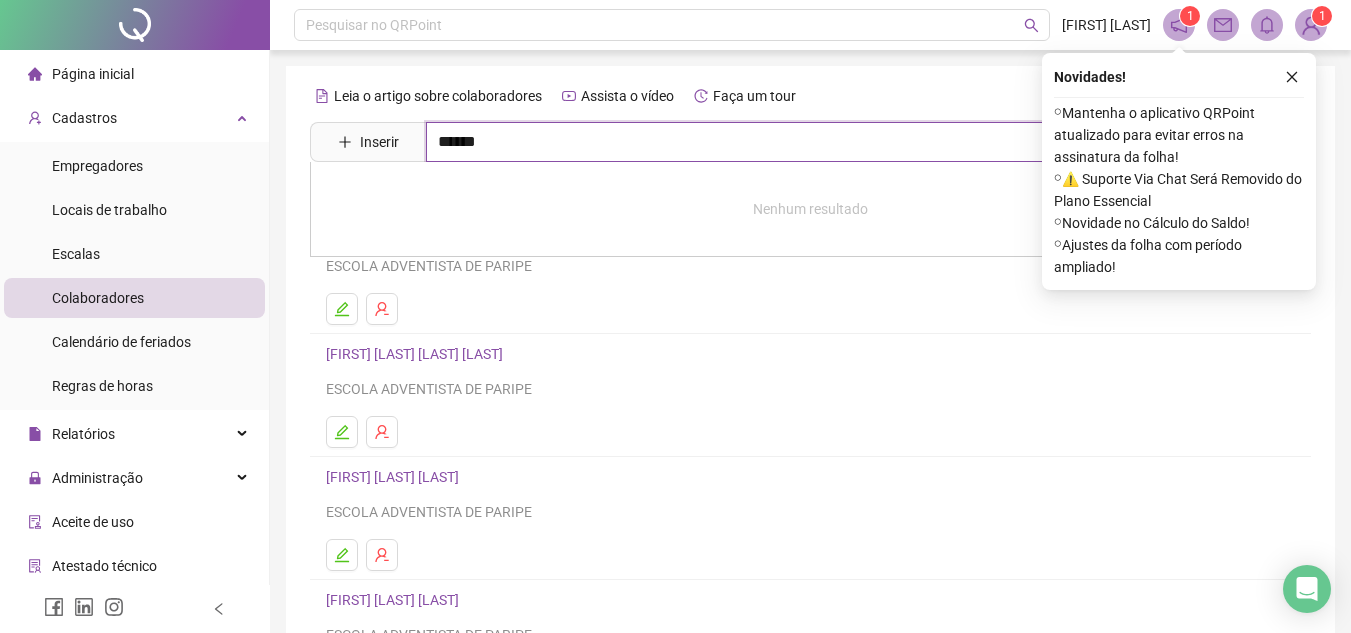 type on "******" 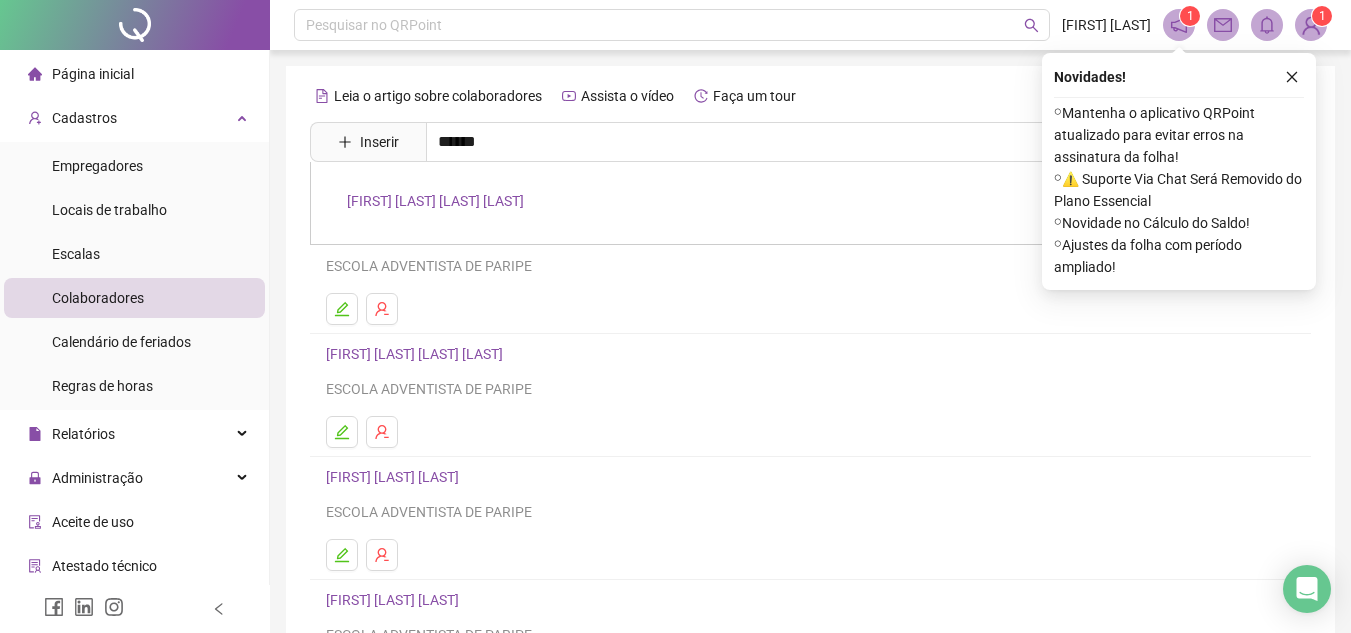 click on "[FIRST] [LAST] [LAST] [LAST]" at bounding box center (435, 201) 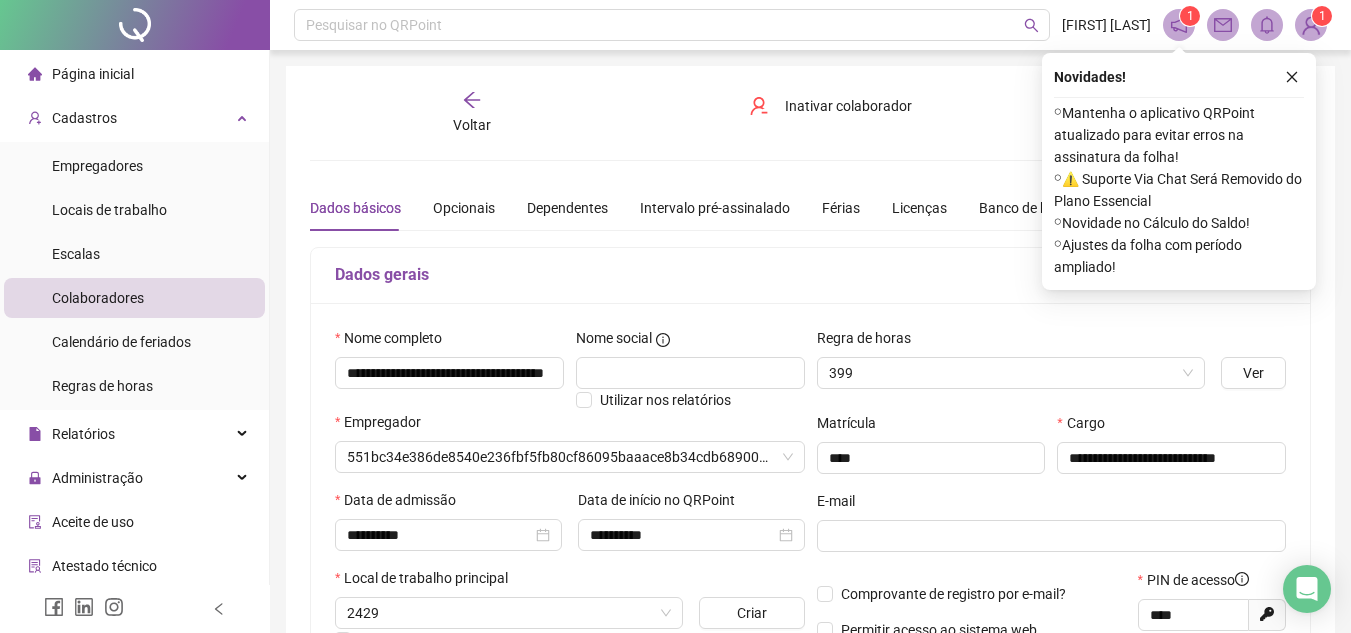 type on "**********" 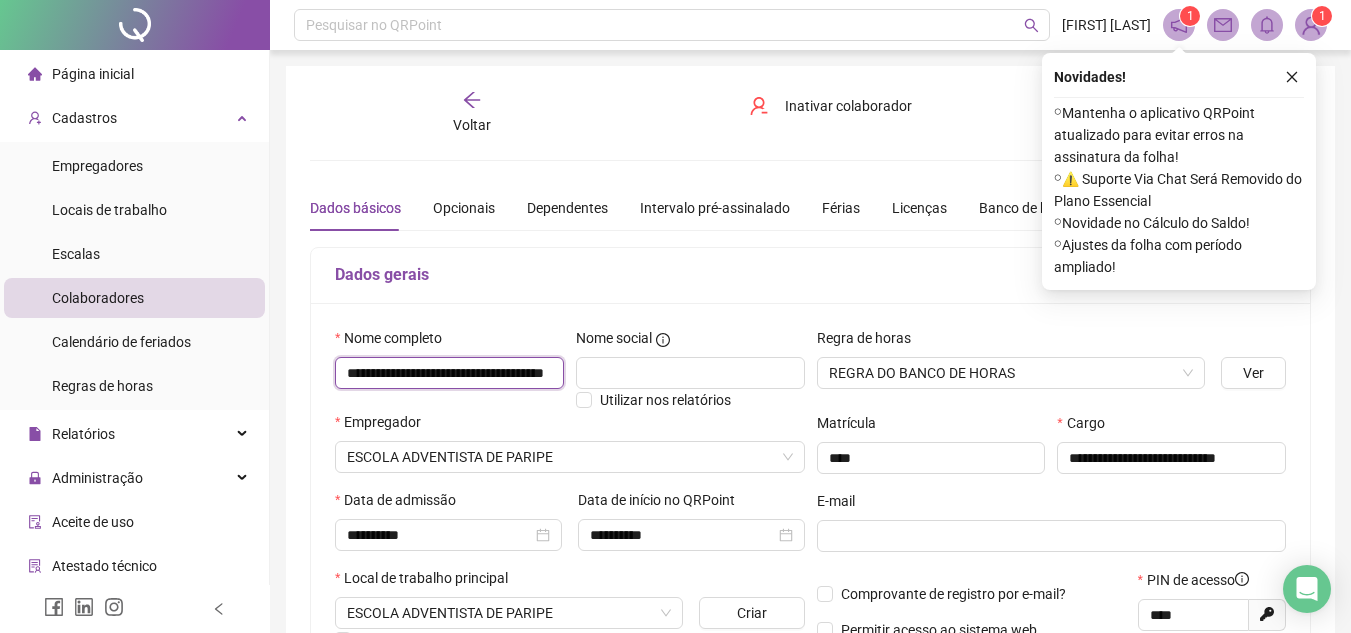 scroll, scrollTop: 0, scrollLeft: 97, axis: horizontal 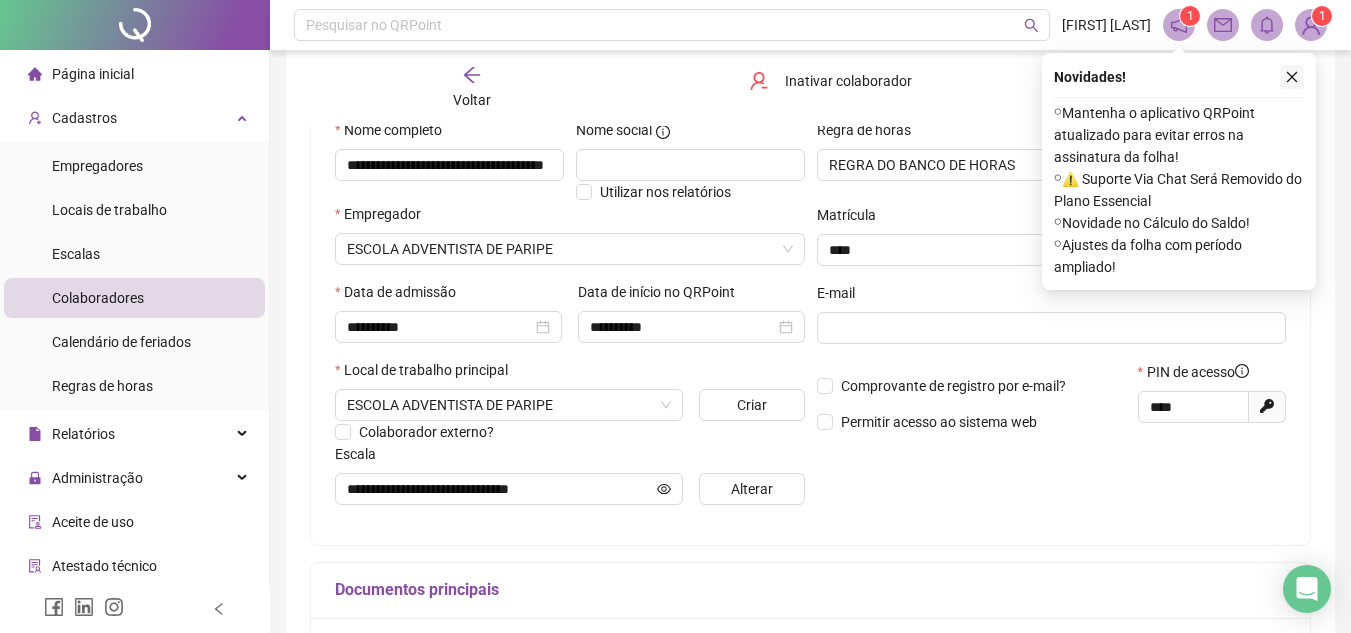 click 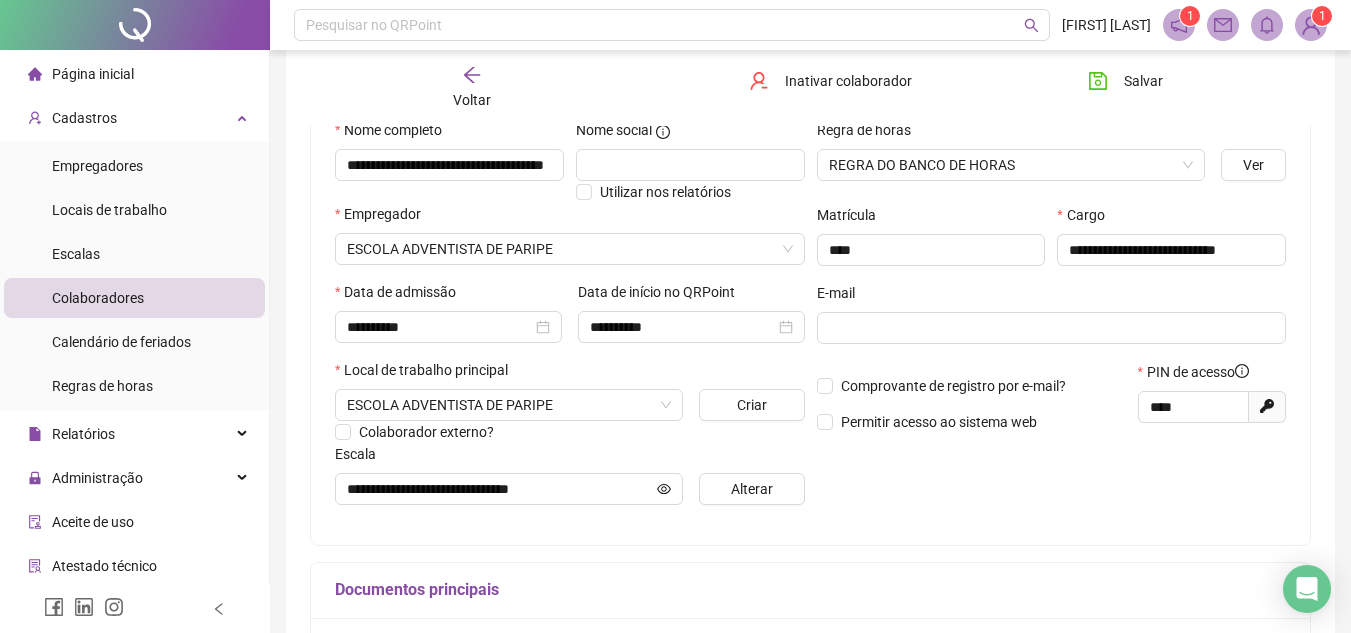 click on "Voltar" at bounding box center [472, 88] 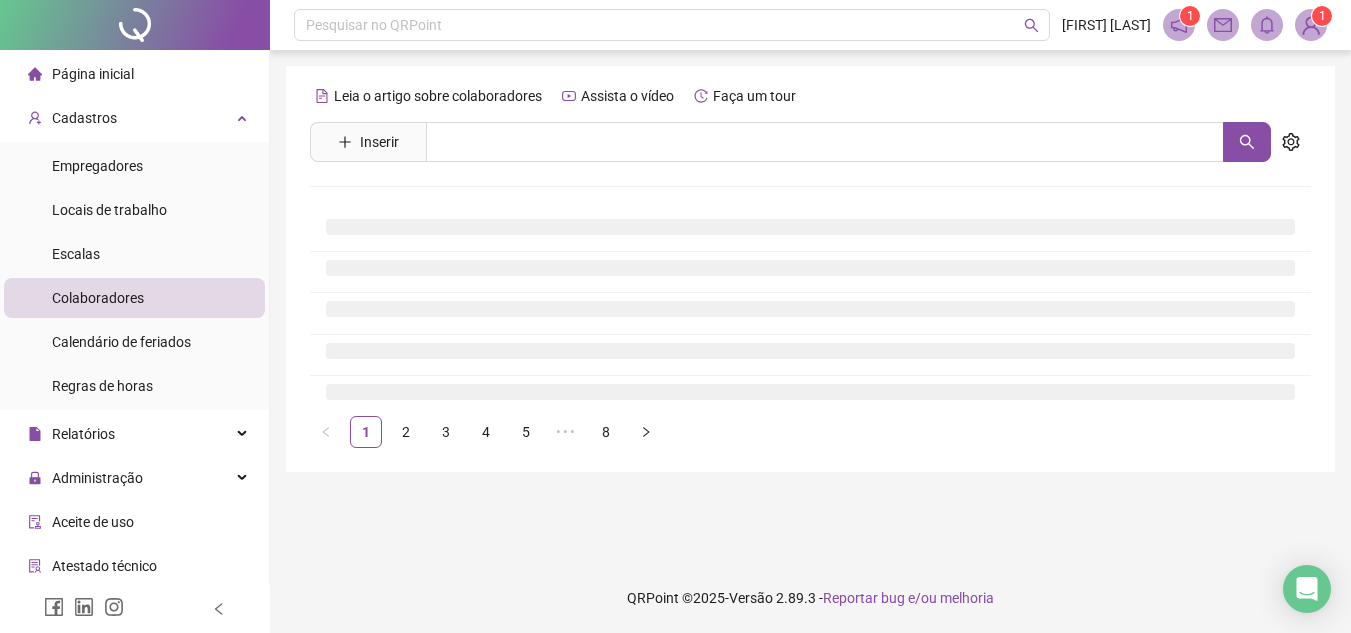 scroll, scrollTop: 0, scrollLeft: 0, axis: both 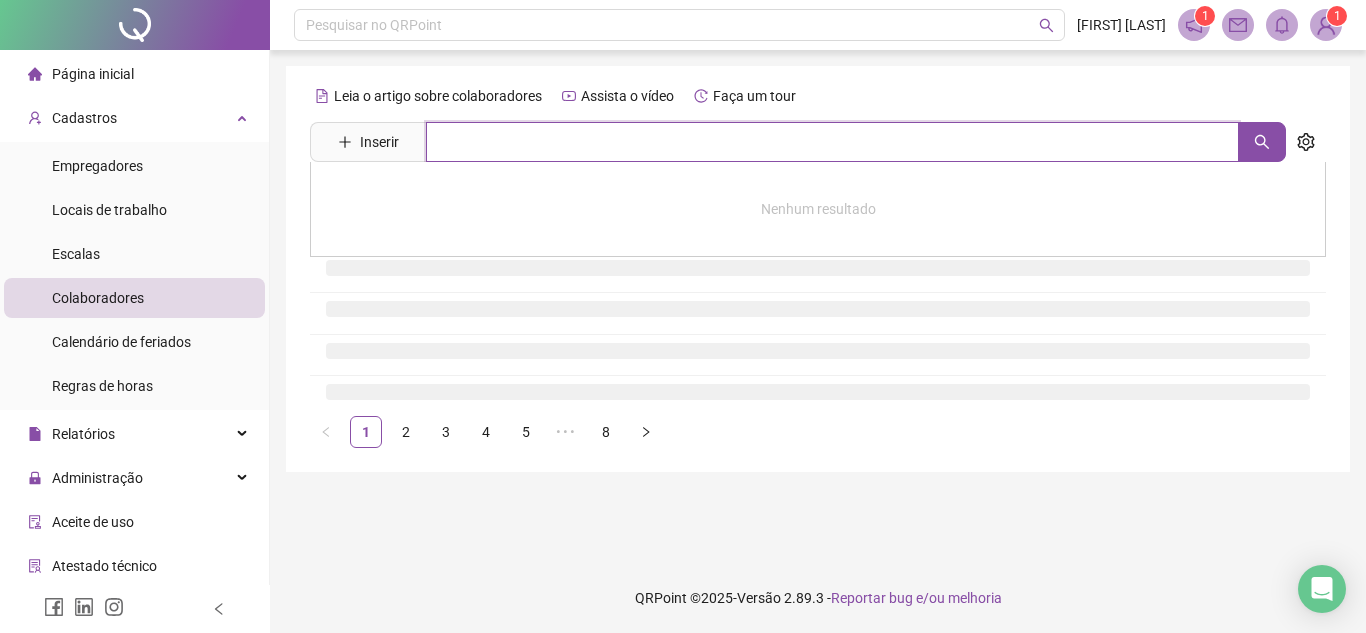 click at bounding box center (832, 142) 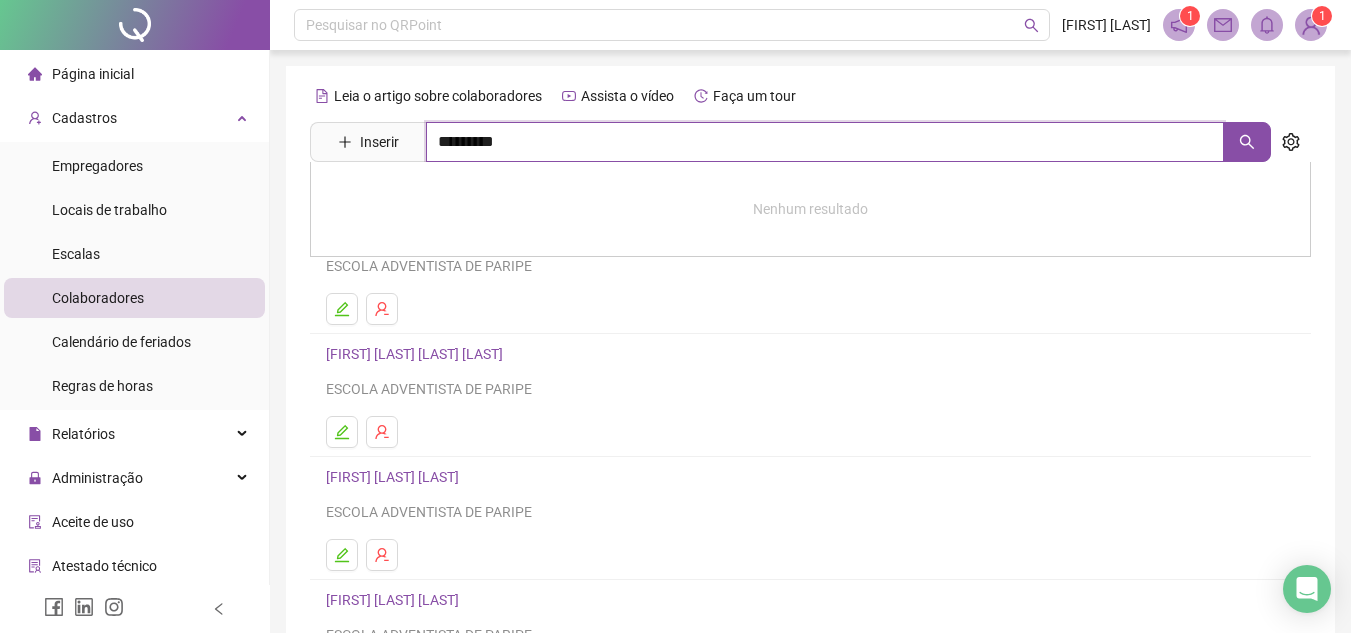 type on "*********" 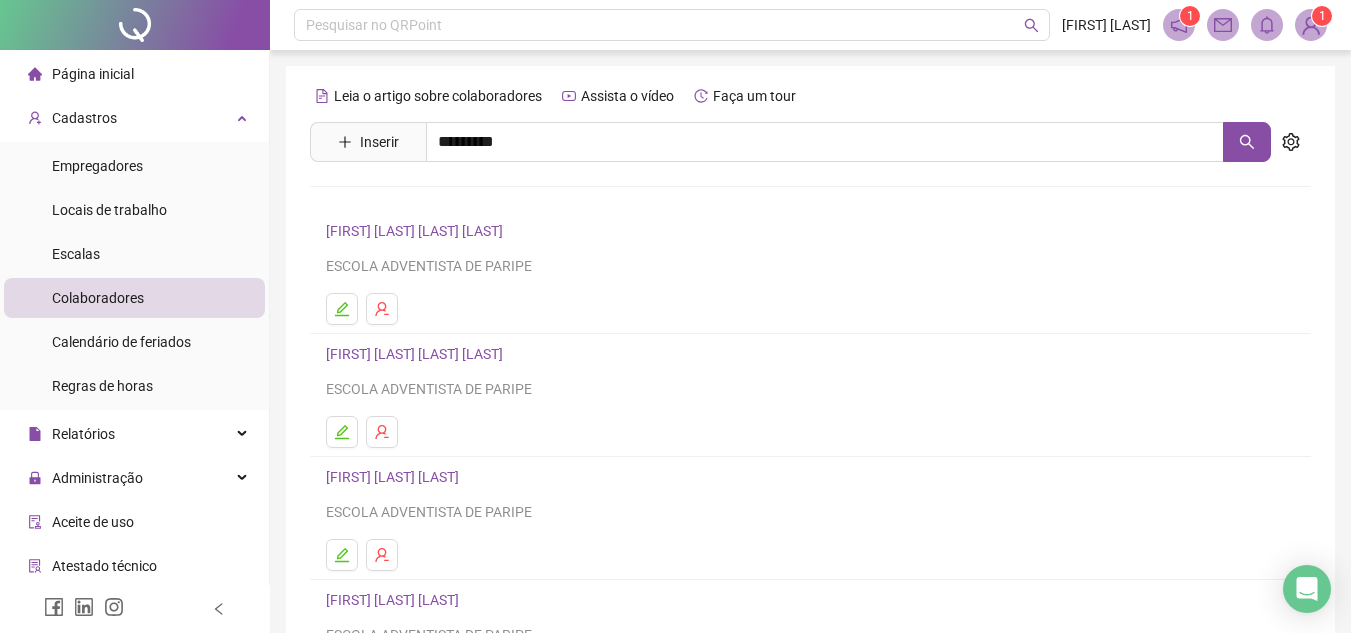 click on "[FIRST] [LAST] [LAST]" at bounding box center [413, 201] 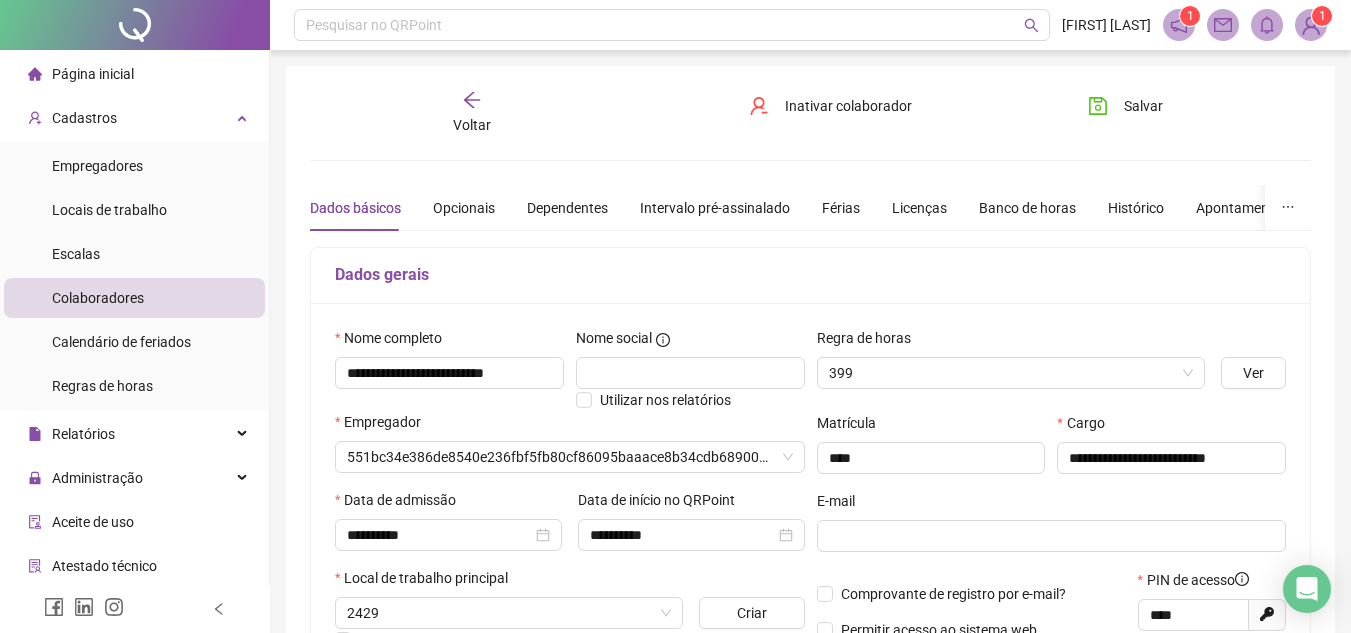 type on "**********" 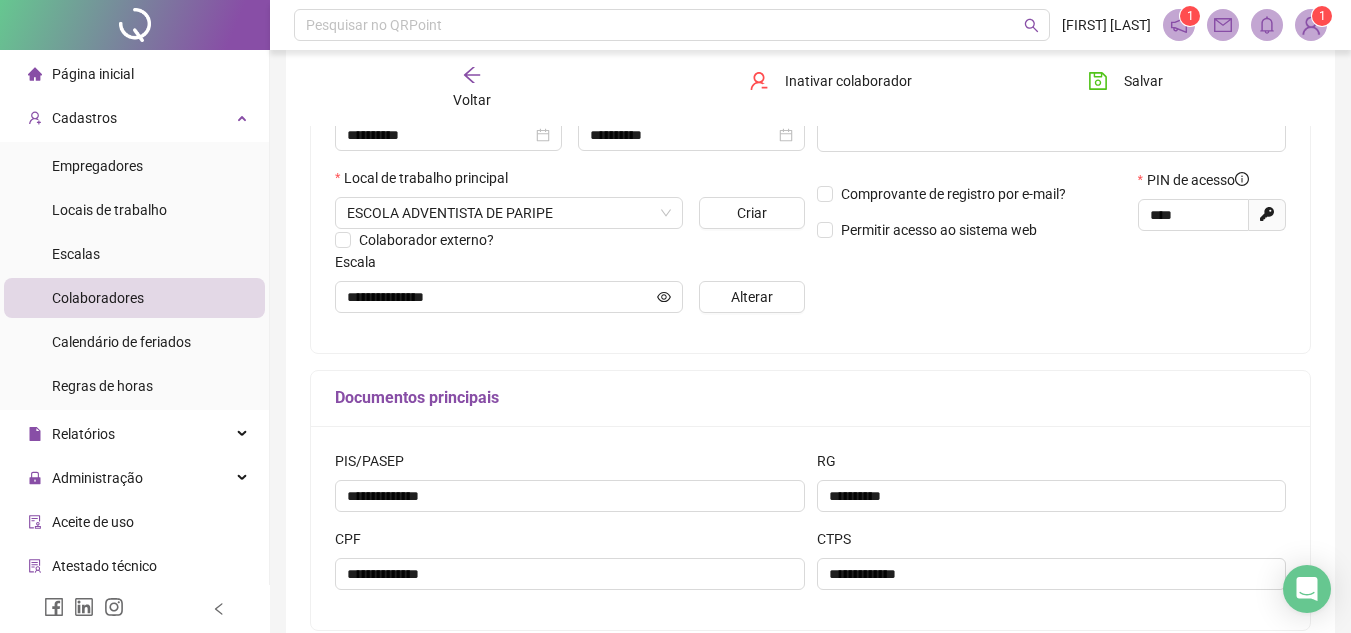 scroll, scrollTop: 508, scrollLeft: 0, axis: vertical 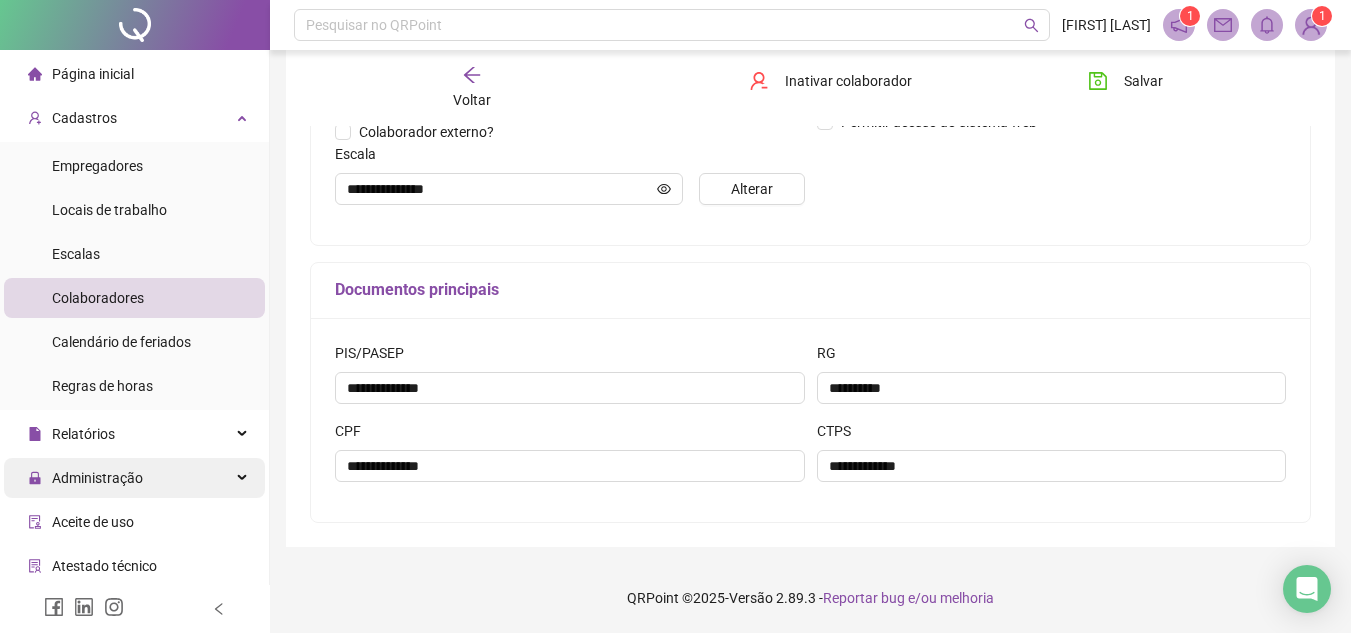 click on "Administração" at bounding box center [97, 478] 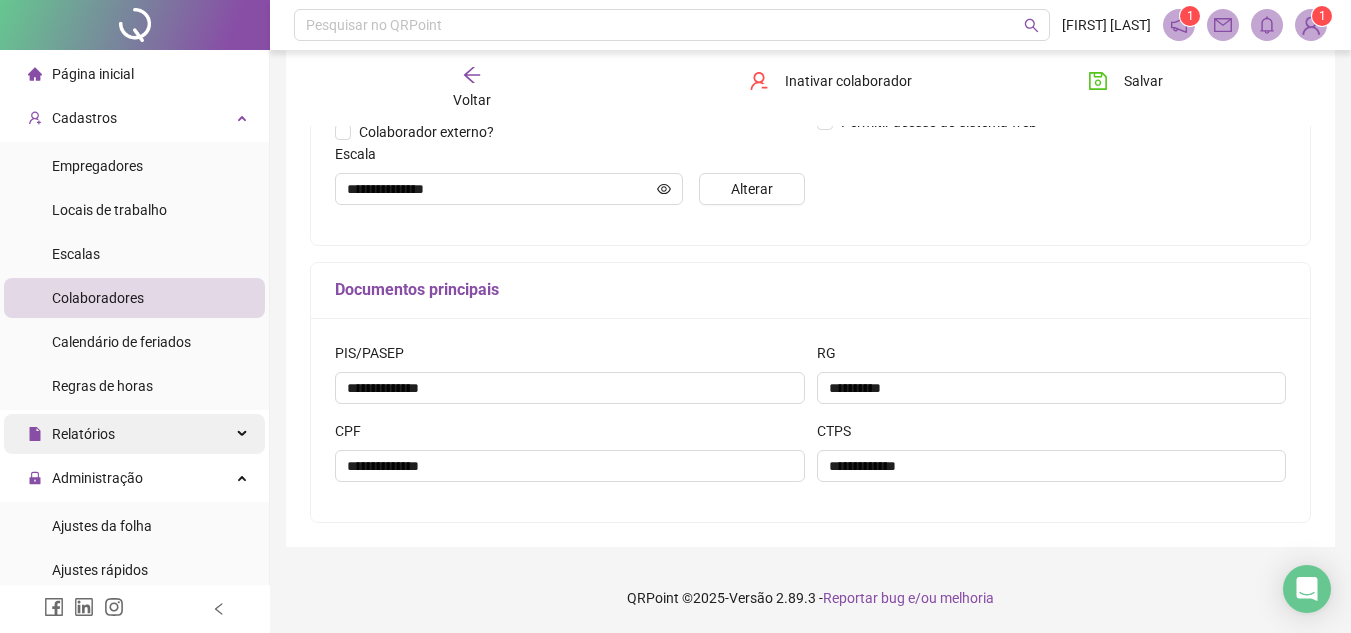 click on "Relatórios" at bounding box center [83, 434] 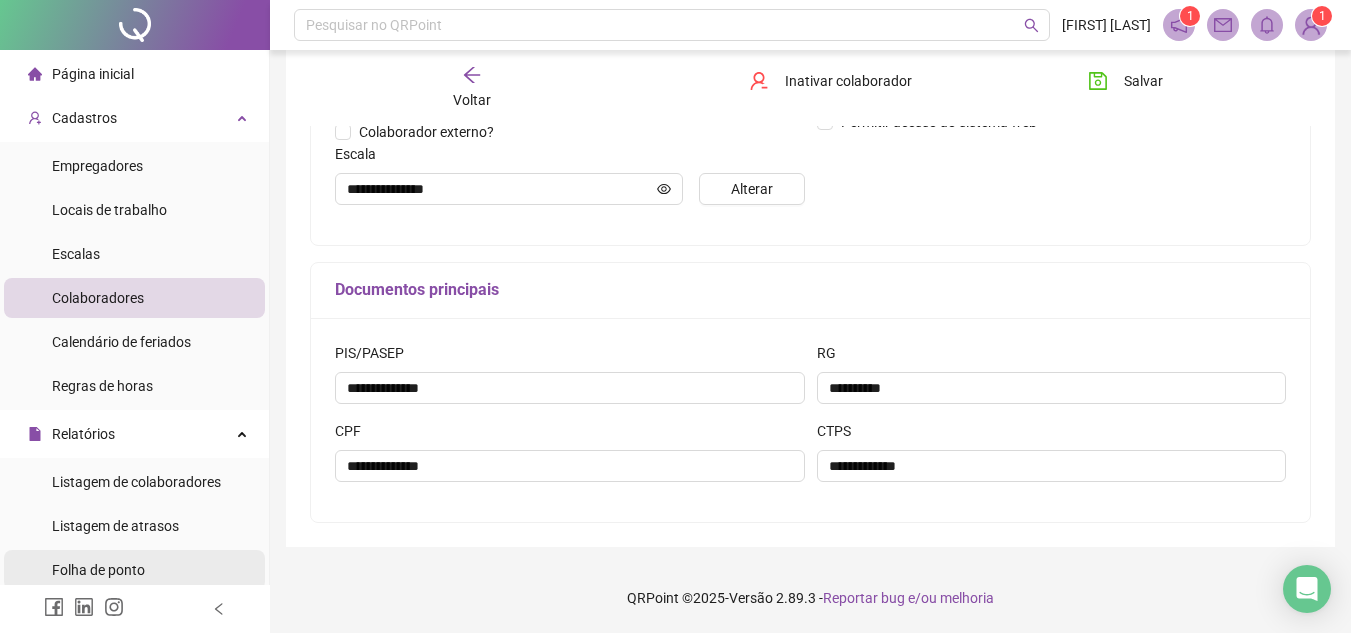 click on "Folha de ponto" at bounding box center [98, 570] 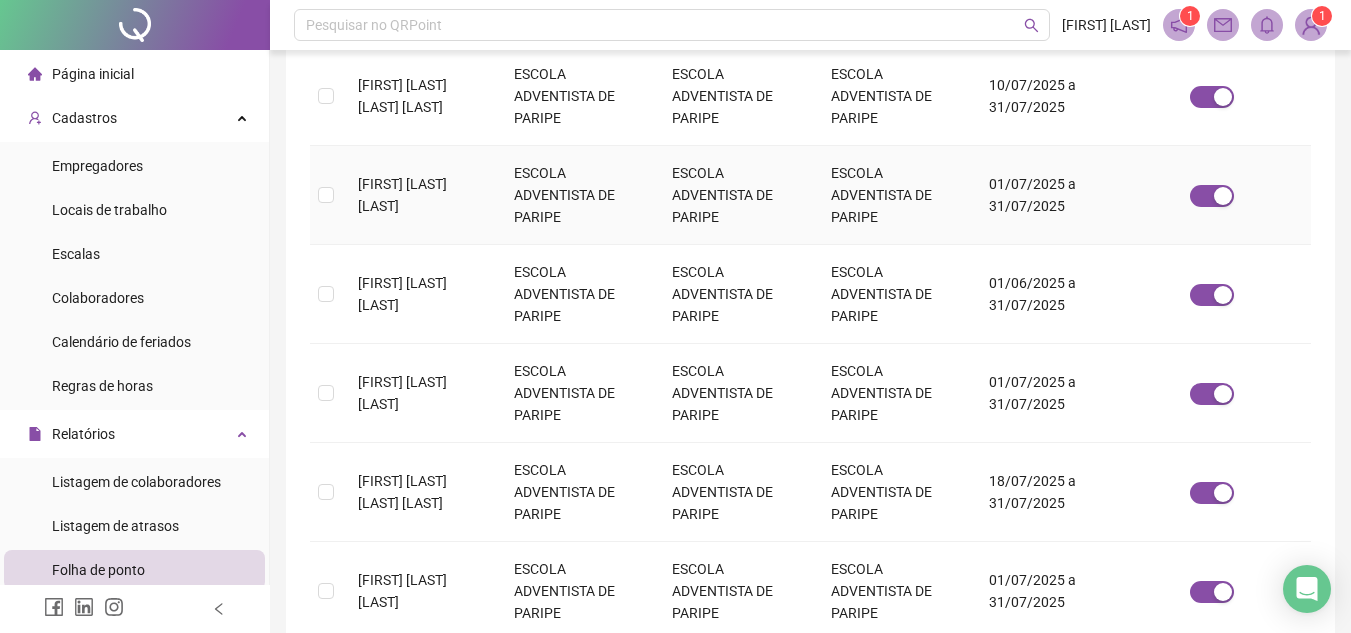 scroll, scrollTop: 600, scrollLeft: 0, axis: vertical 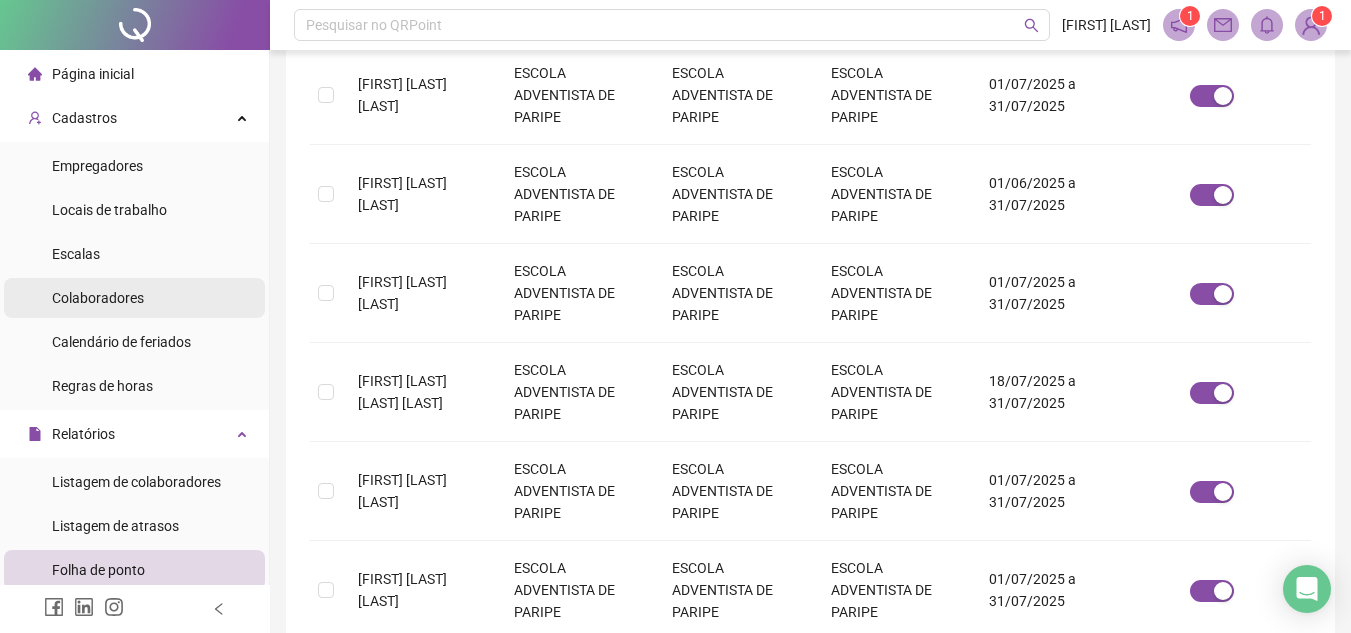 click on "Colaboradores" at bounding box center [98, 298] 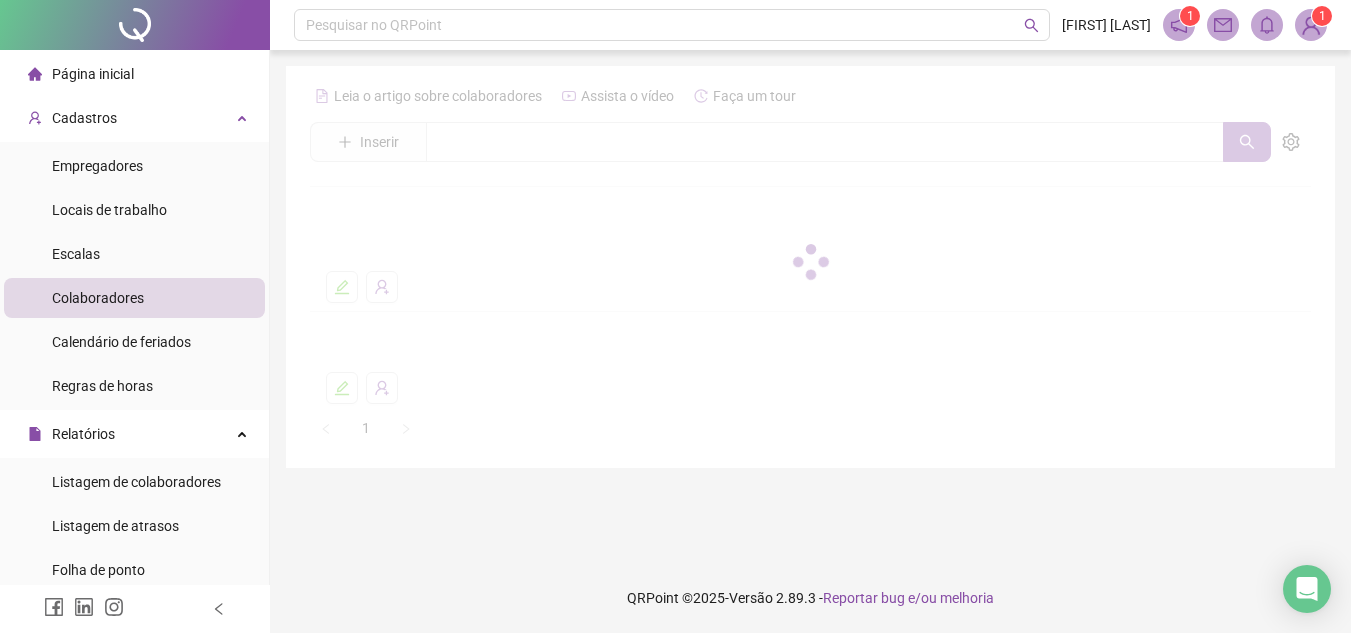 scroll, scrollTop: 0, scrollLeft: 0, axis: both 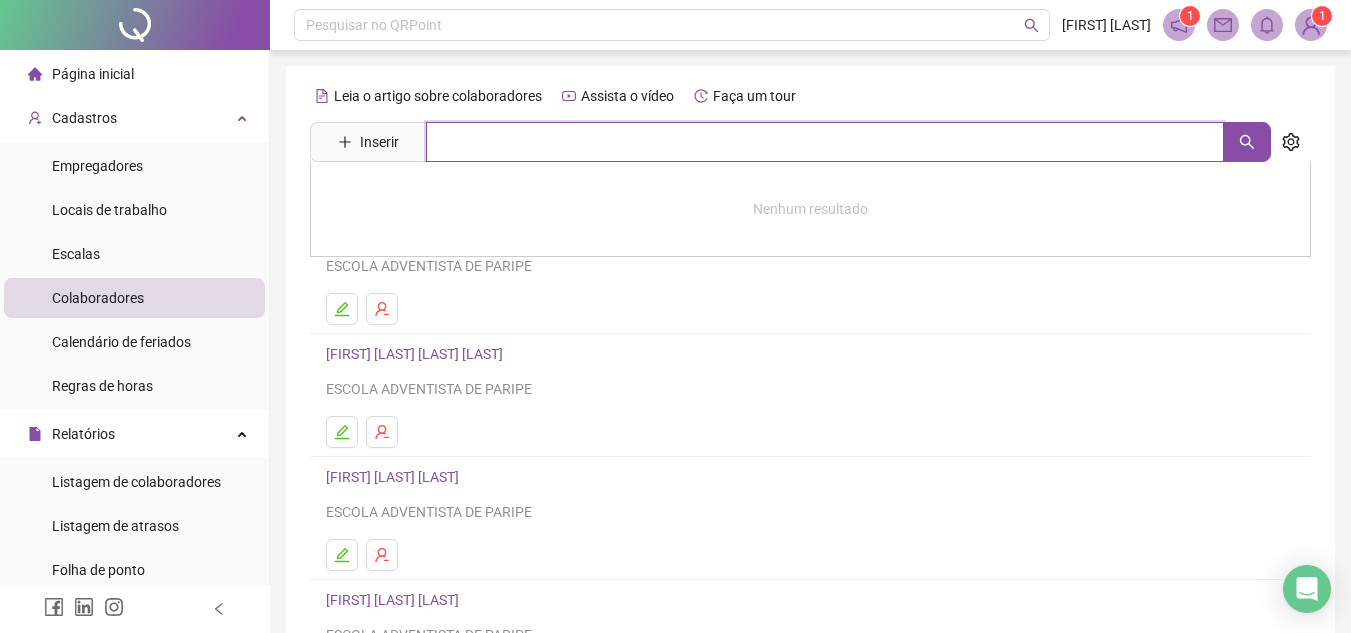 click at bounding box center (825, 142) 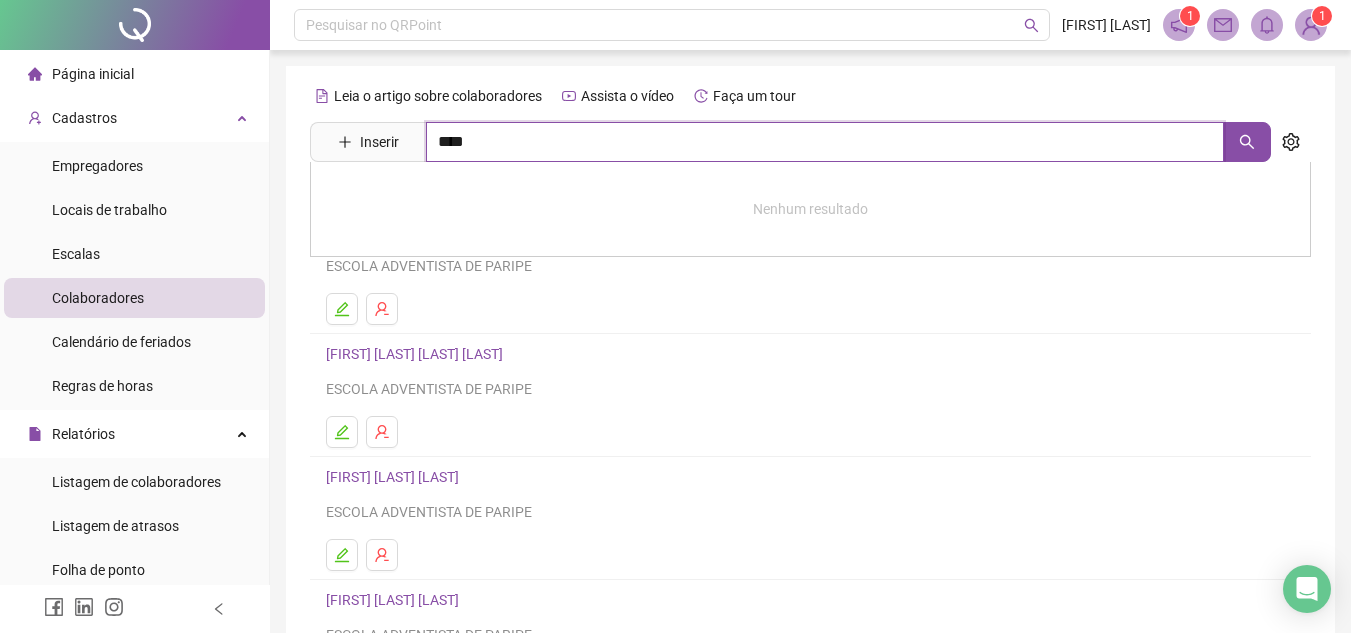 type on "****" 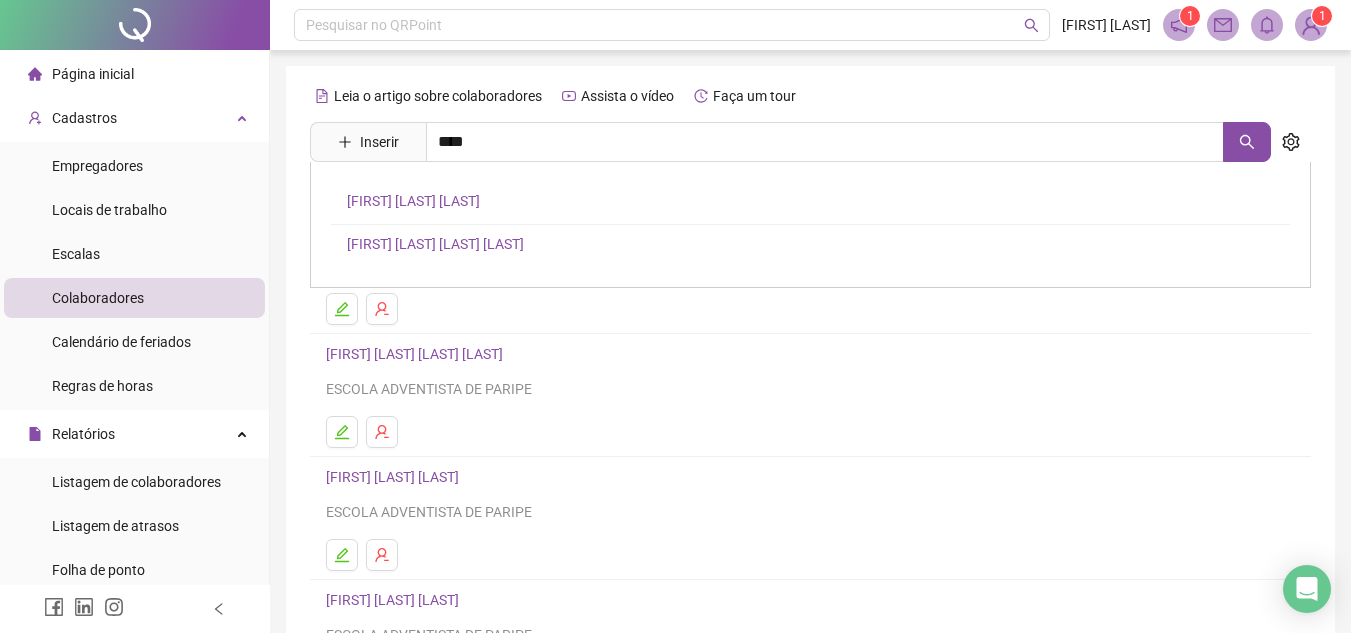 click on "[FIRST] [LAST] [LAST] [LAST]" at bounding box center (435, 244) 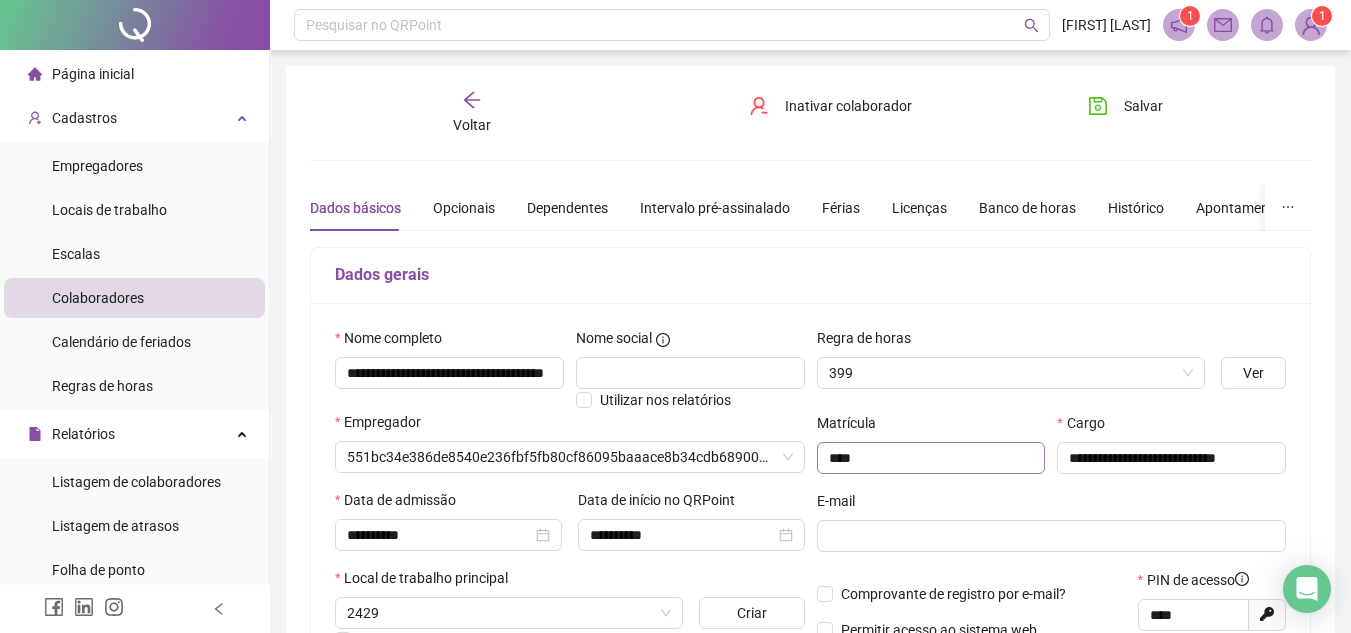 type on "**********" 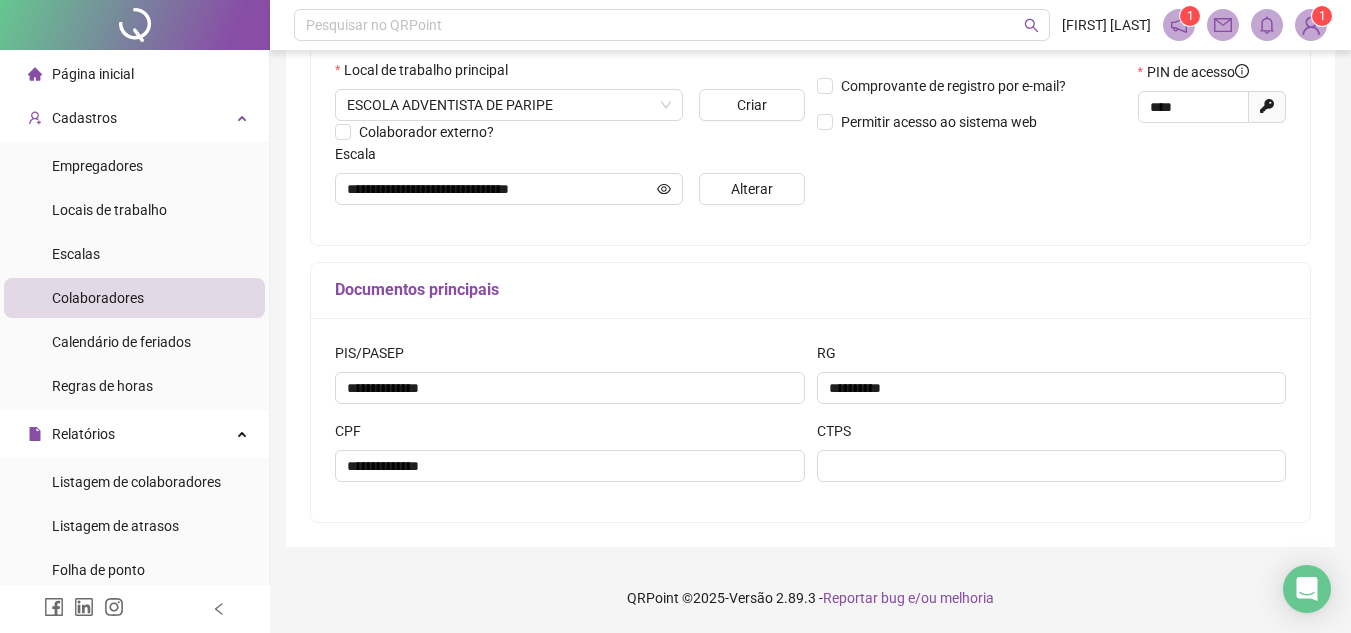 scroll, scrollTop: 0, scrollLeft: 0, axis: both 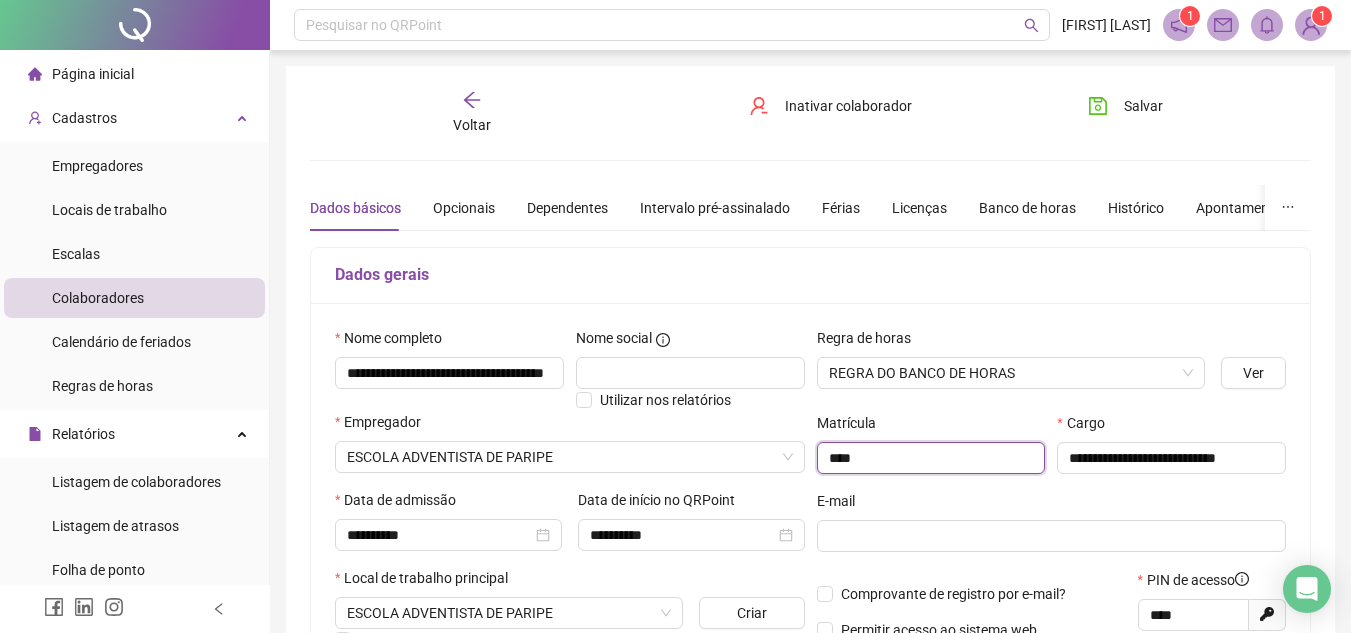 drag, startPoint x: 869, startPoint y: 453, endPoint x: 754, endPoint y: 434, distance: 116.559 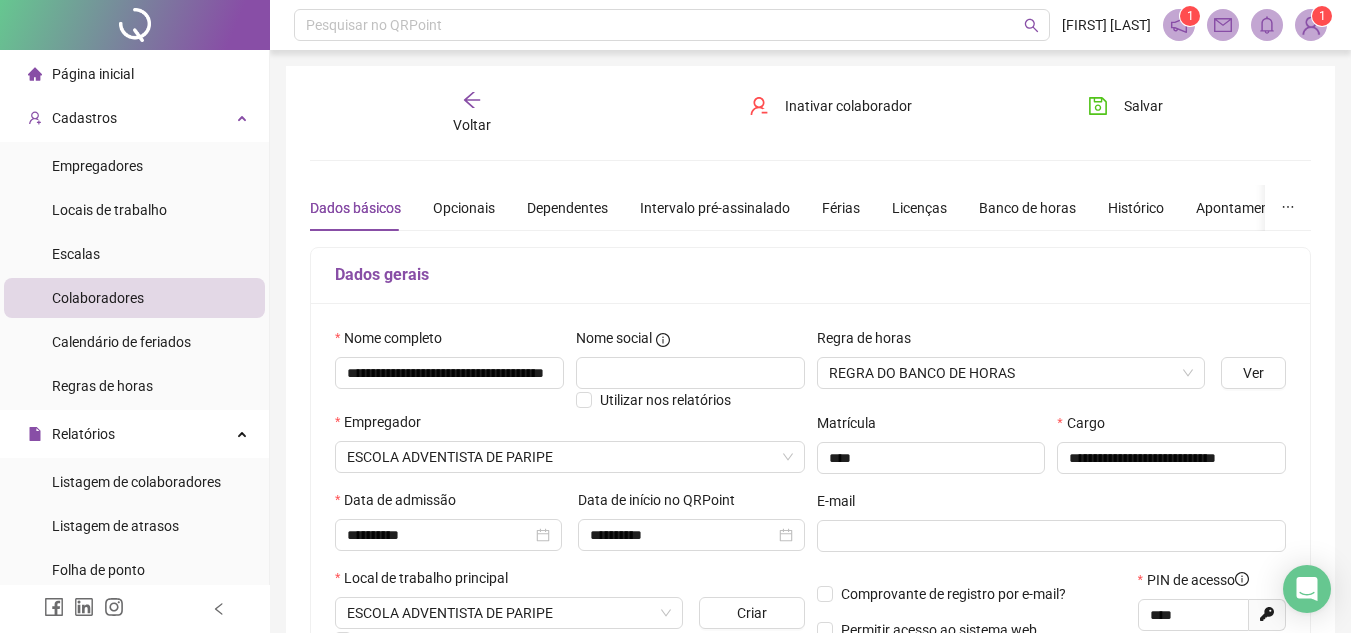 click on "Salvar" at bounding box center (1143, 106) 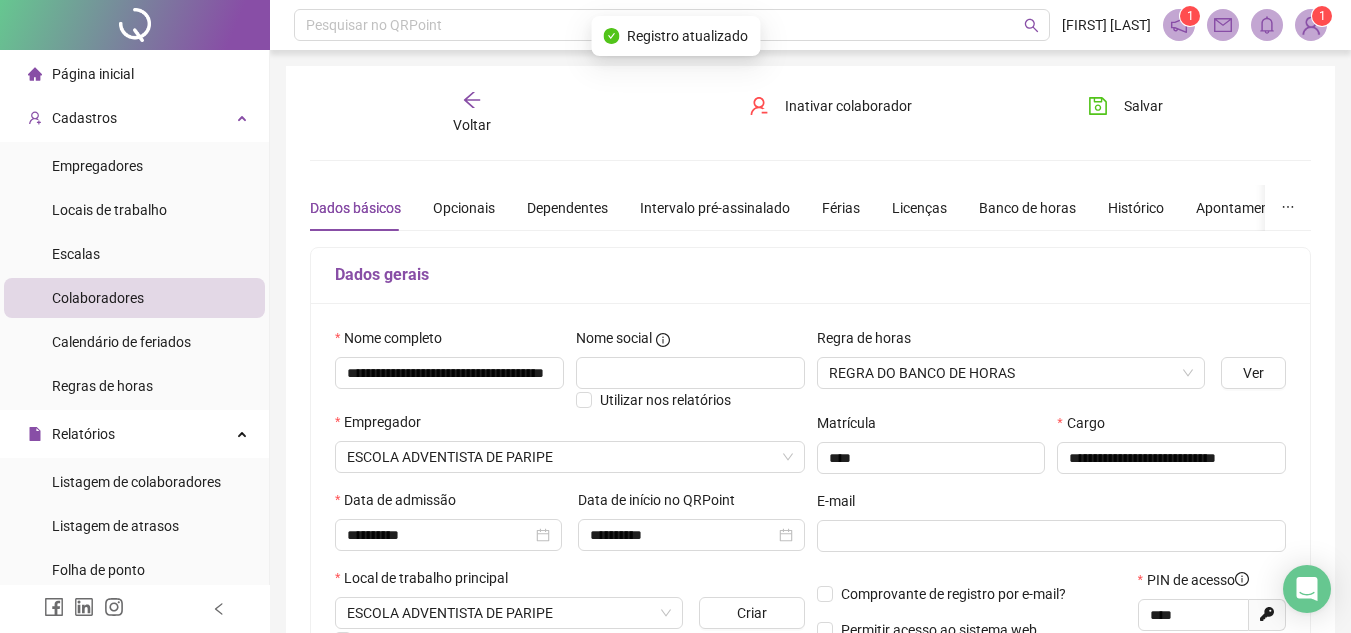 scroll, scrollTop: 200, scrollLeft: 0, axis: vertical 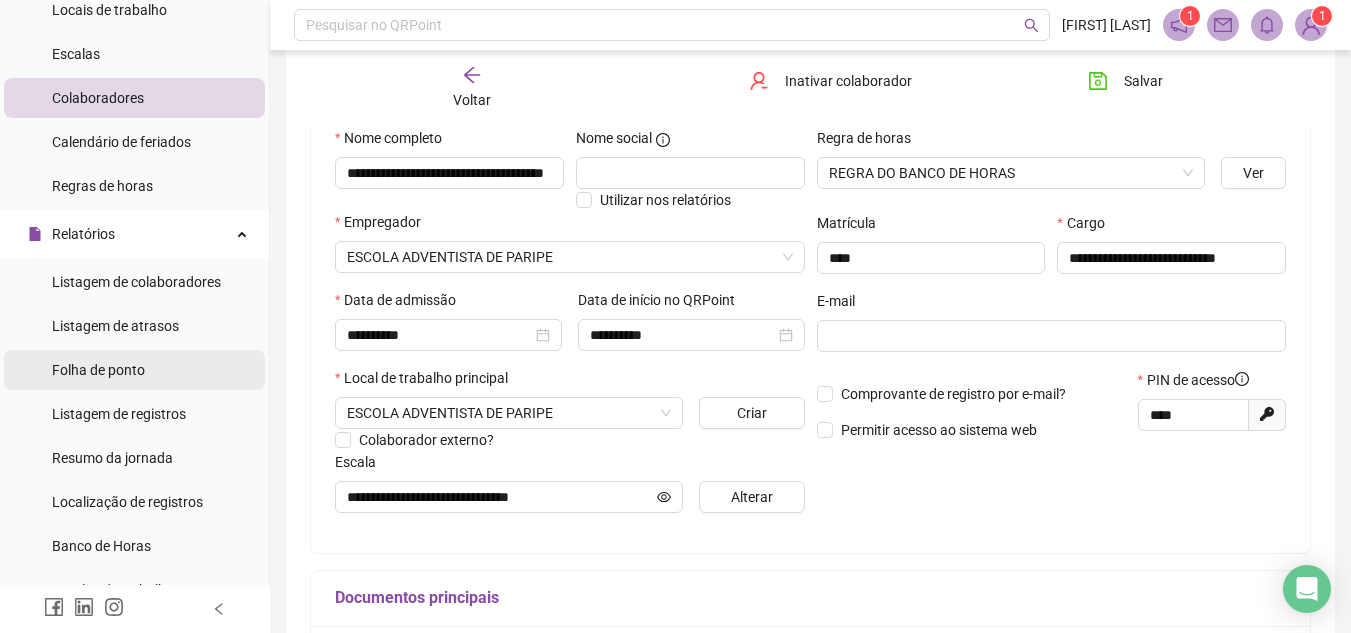 click on "Folha de ponto" at bounding box center [98, 370] 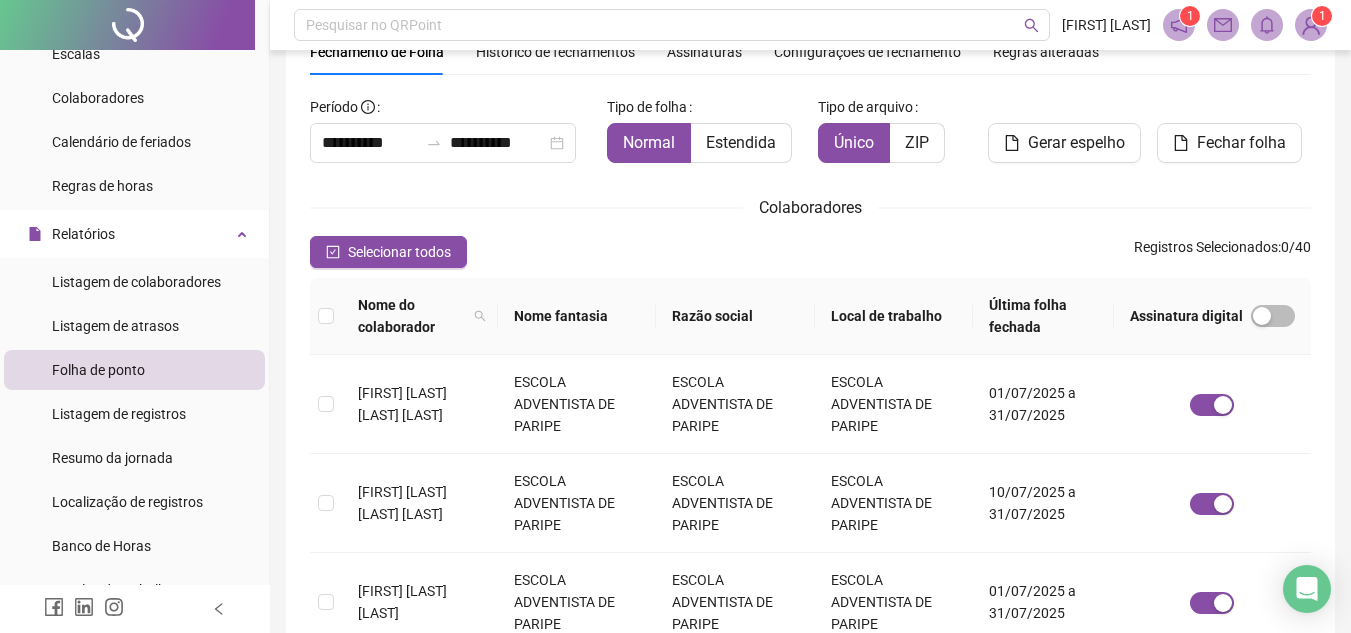 scroll, scrollTop: 693, scrollLeft: 0, axis: vertical 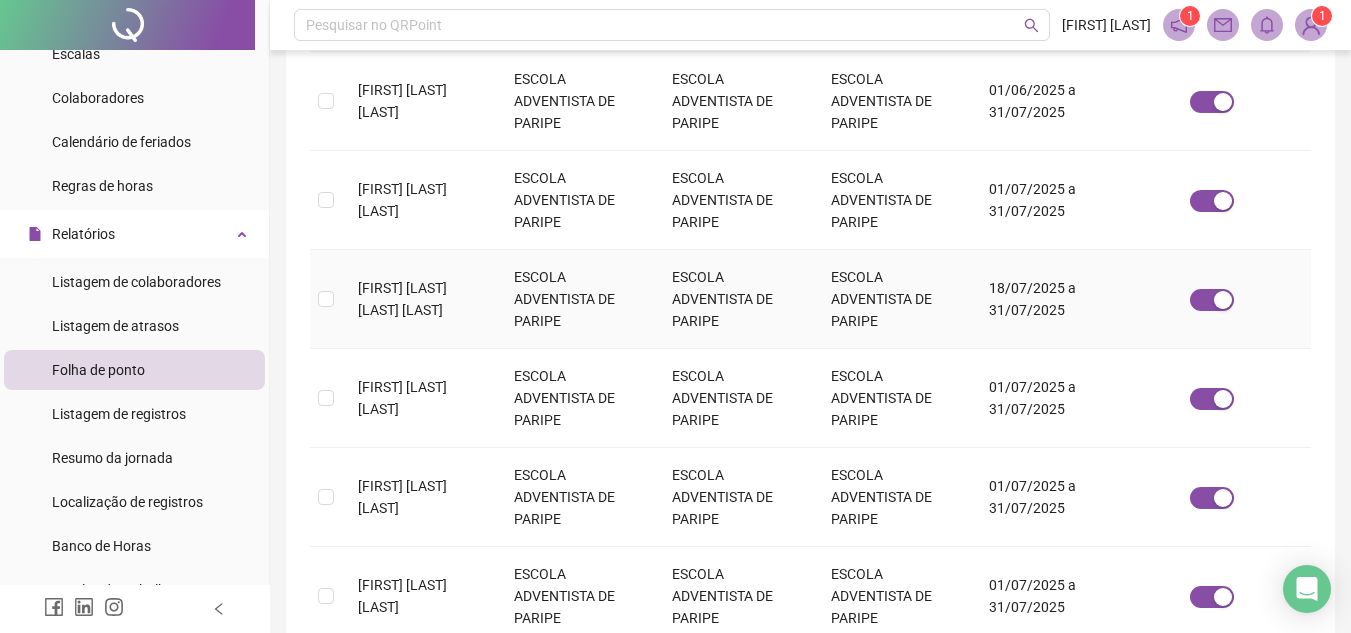 click at bounding box center [326, 299] 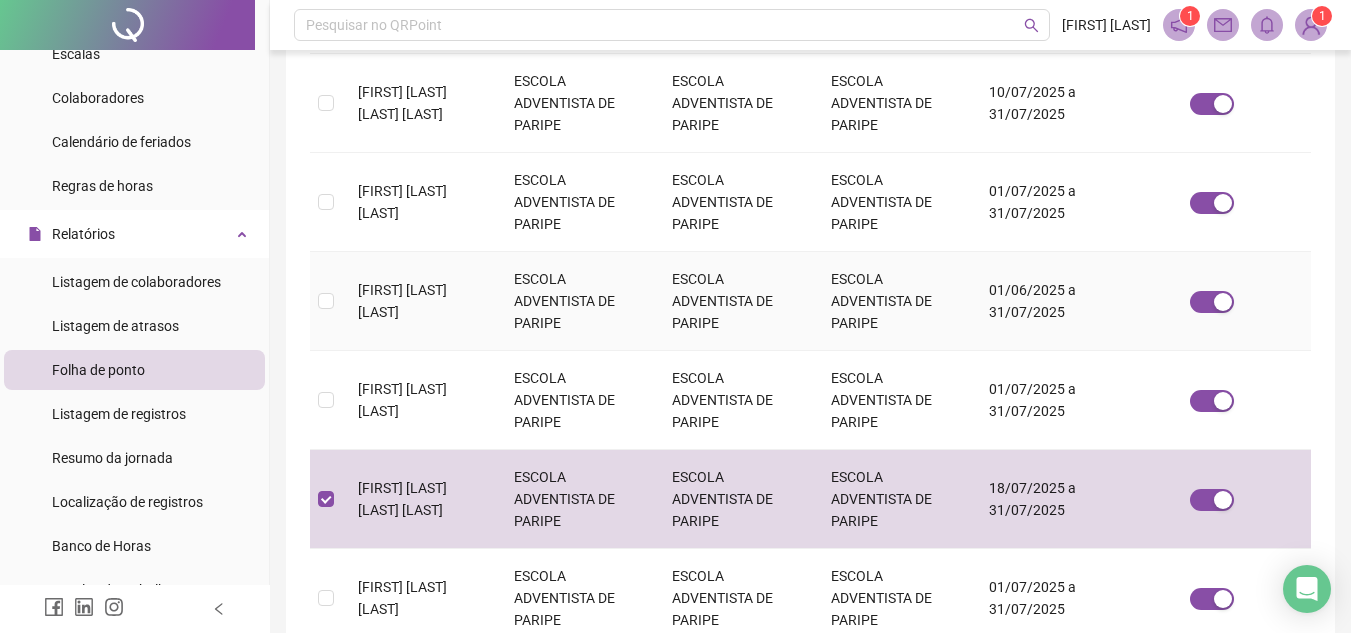 scroll, scrollTop: 0, scrollLeft: 0, axis: both 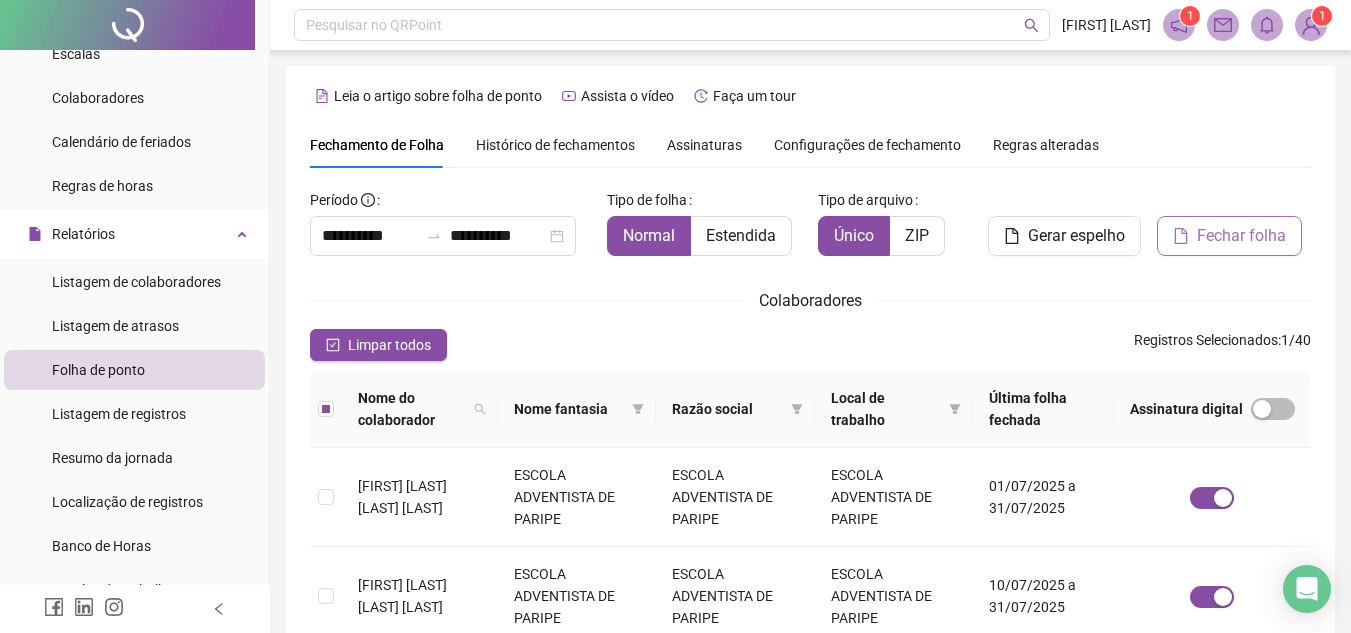 click on "Fechar folha" at bounding box center [1241, 236] 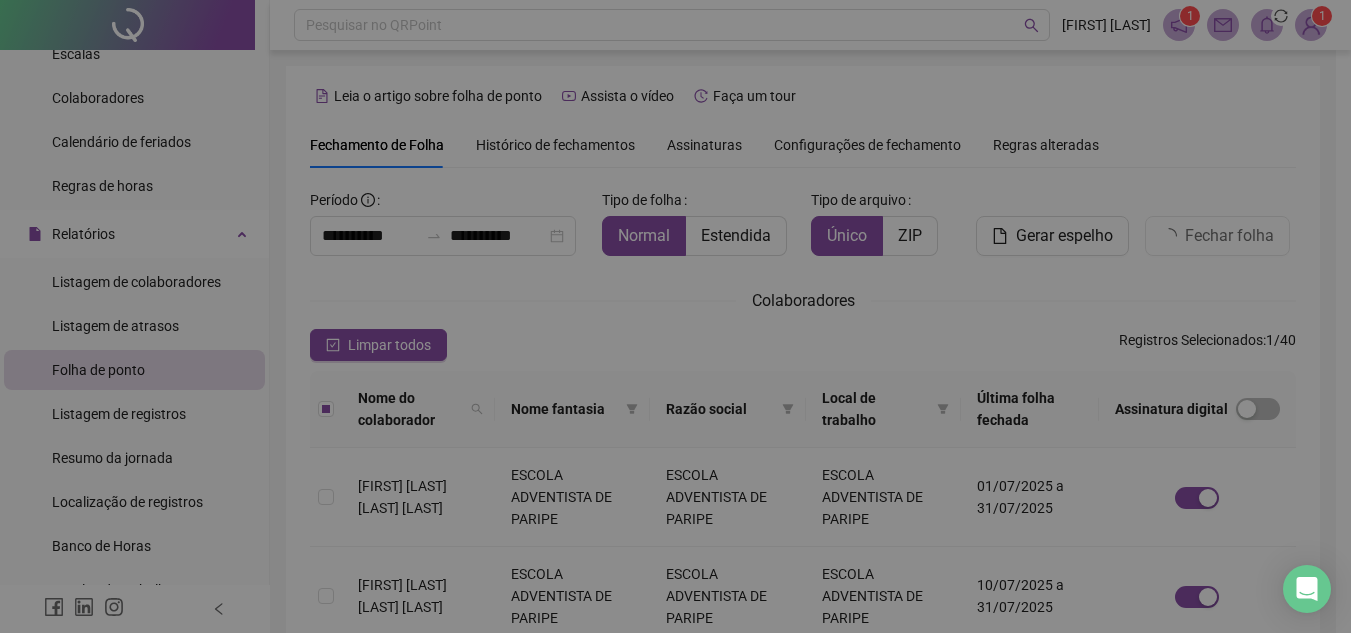 scroll, scrollTop: 93, scrollLeft: 0, axis: vertical 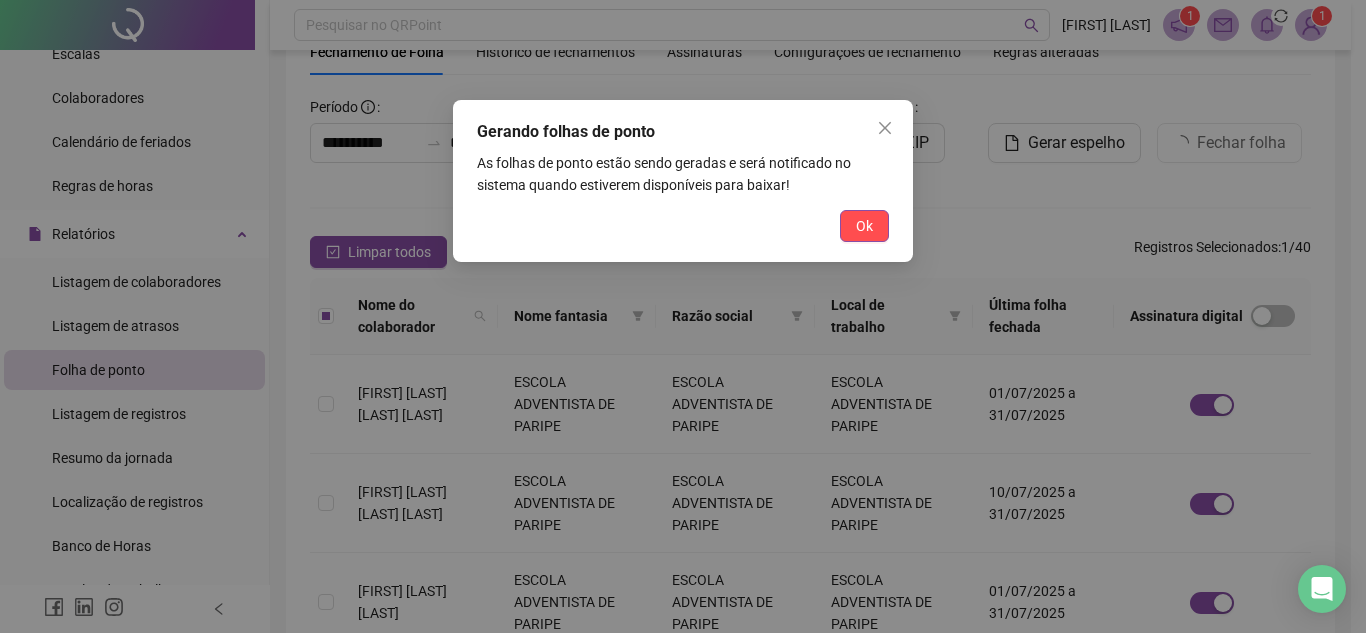 click on "Ok" at bounding box center [864, 226] 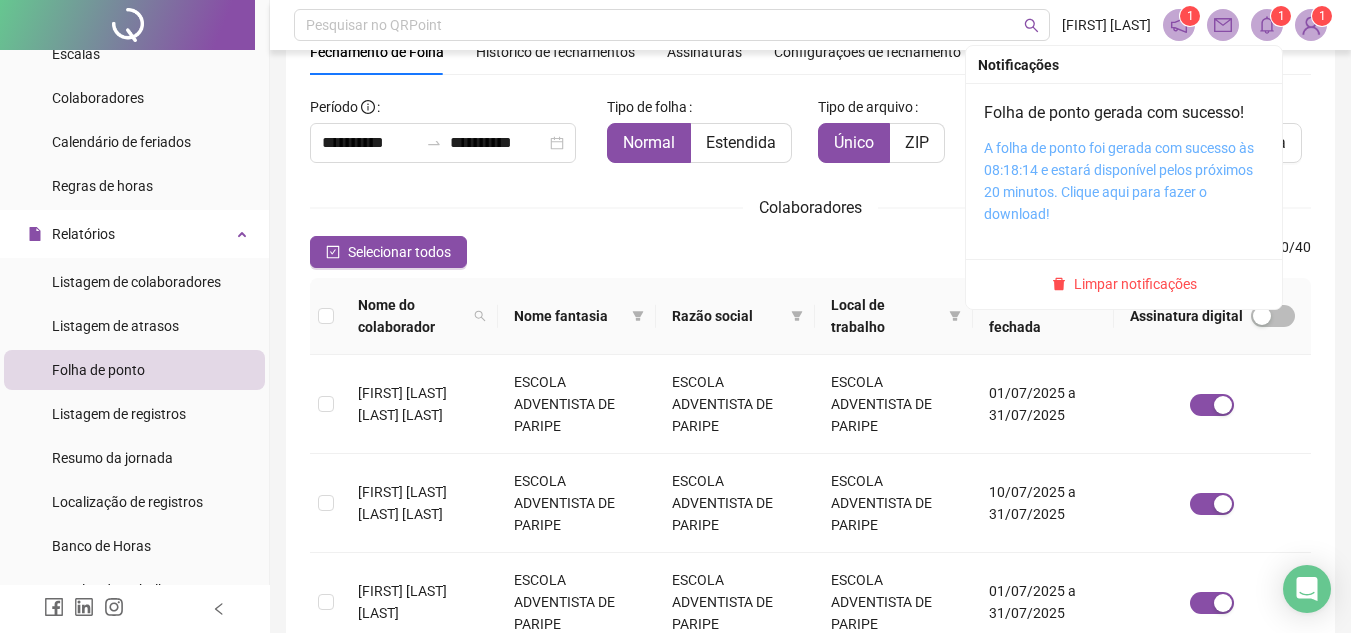 click on "A folha de ponto foi gerada com sucesso às 08:18:14 e estará disponível pelos próximos 20 minutos.
Clique aqui para fazer o download!" at bounding box center (1119, 181) 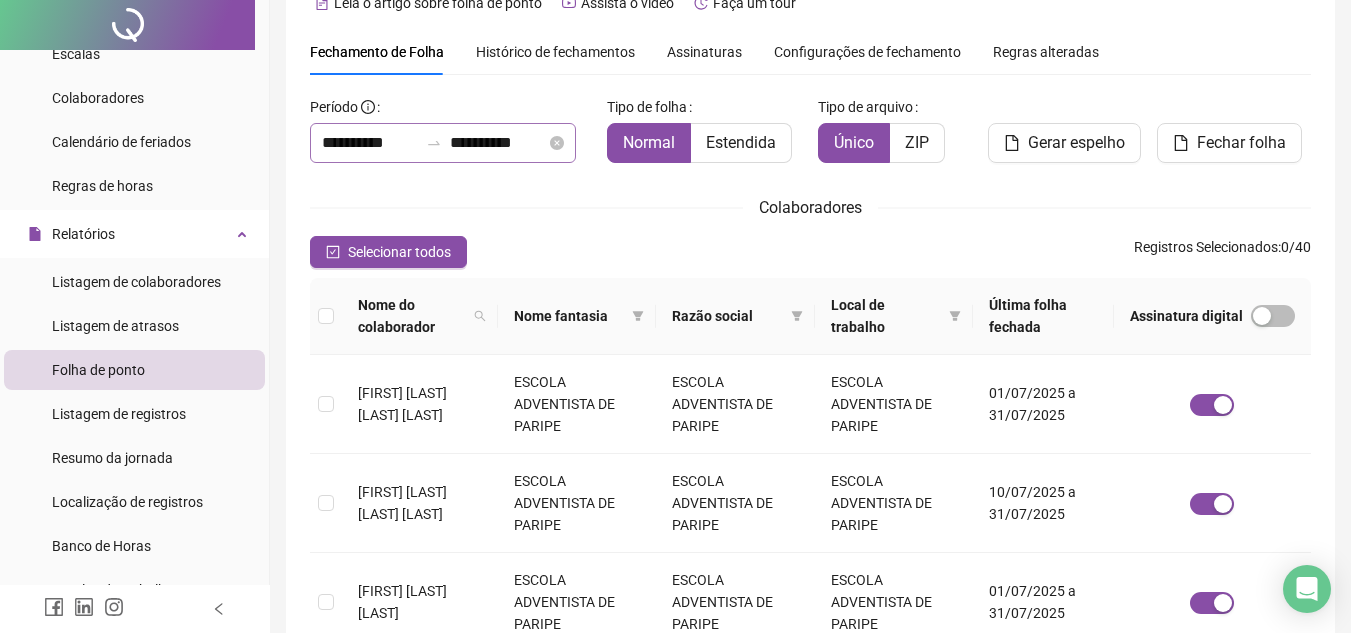 scroll, scrollTop: 0, scrollLeft: 0, axis: both 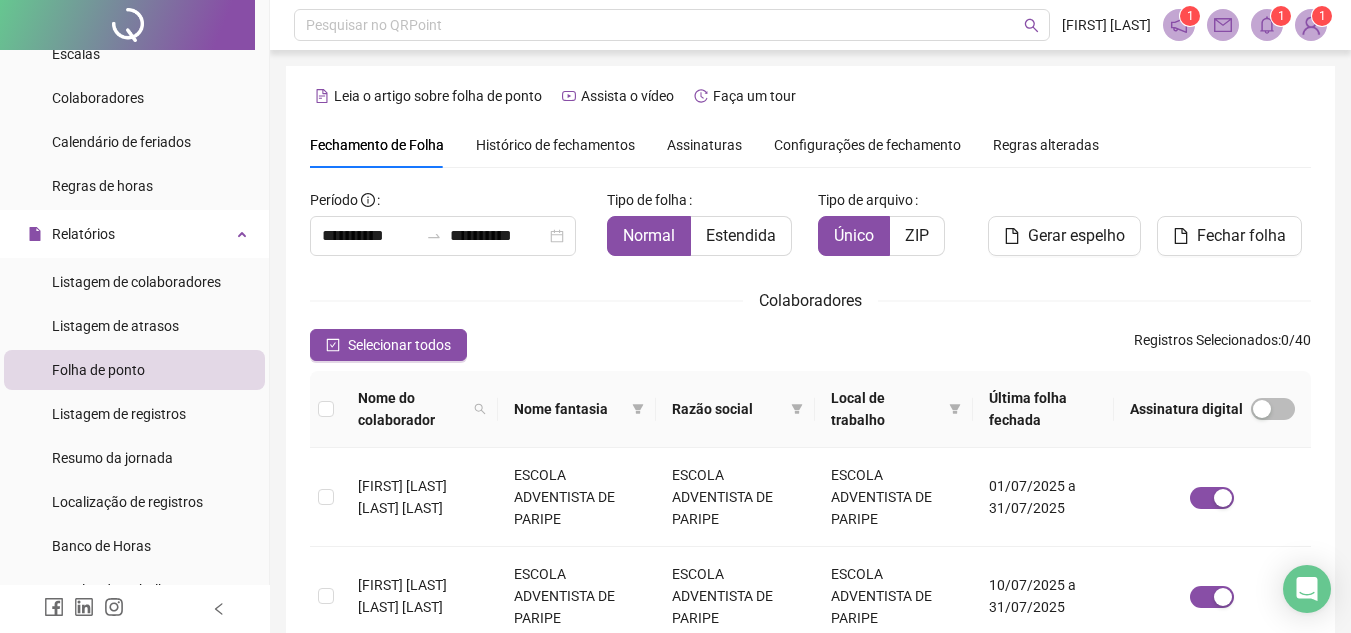 click on "Histórico de fechamentos" at bounding box center [555, 145] 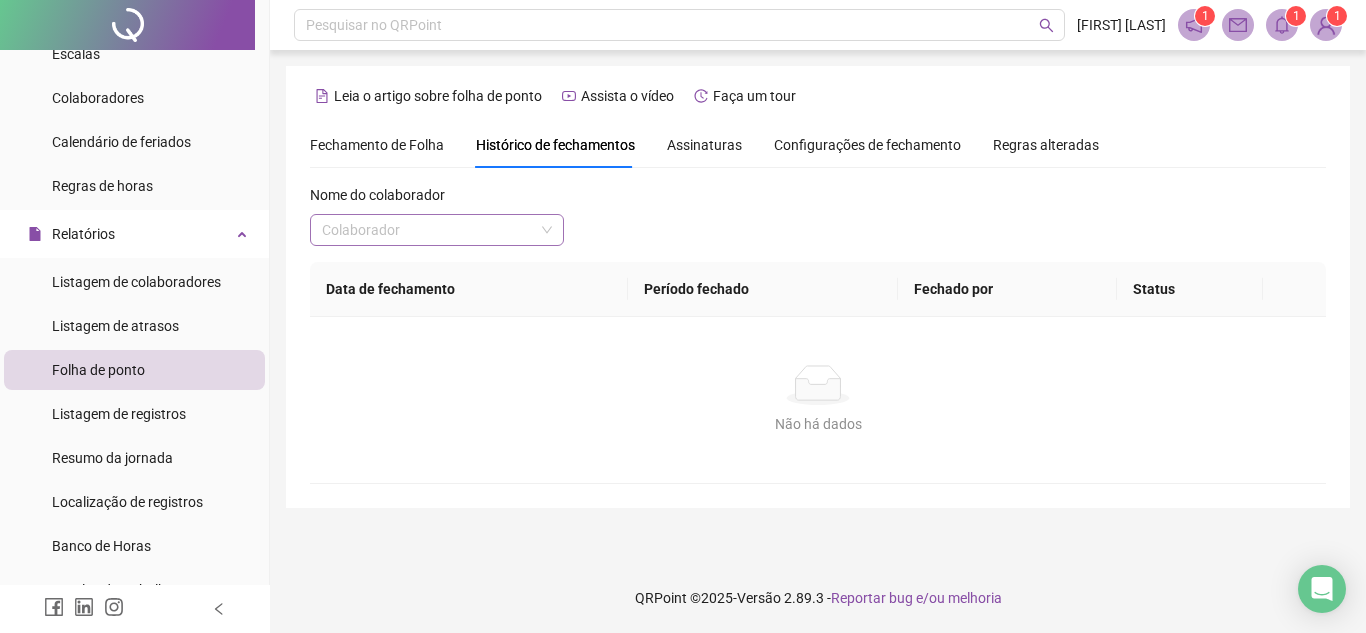 click at bounding box center (428, 230) 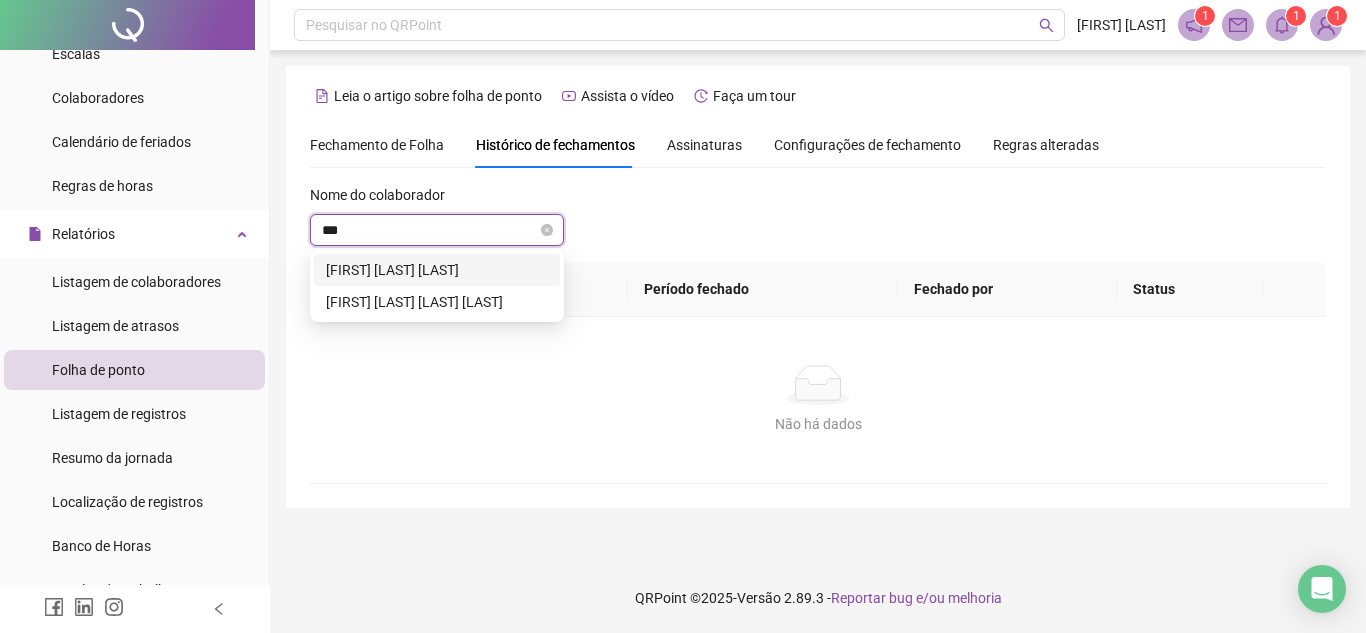 type on "****" 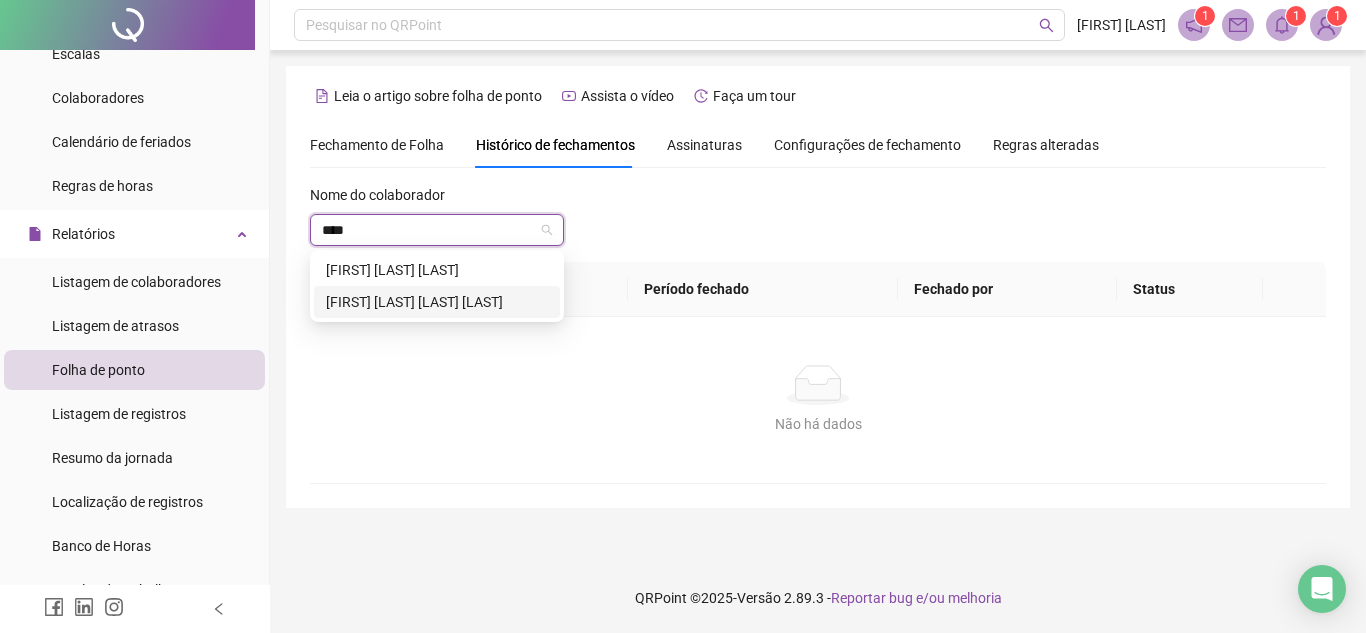 drag, startPoint x: 445, startPoint y: 296, endPoint x: 532, endPoint y: 247, distance: 99.849884 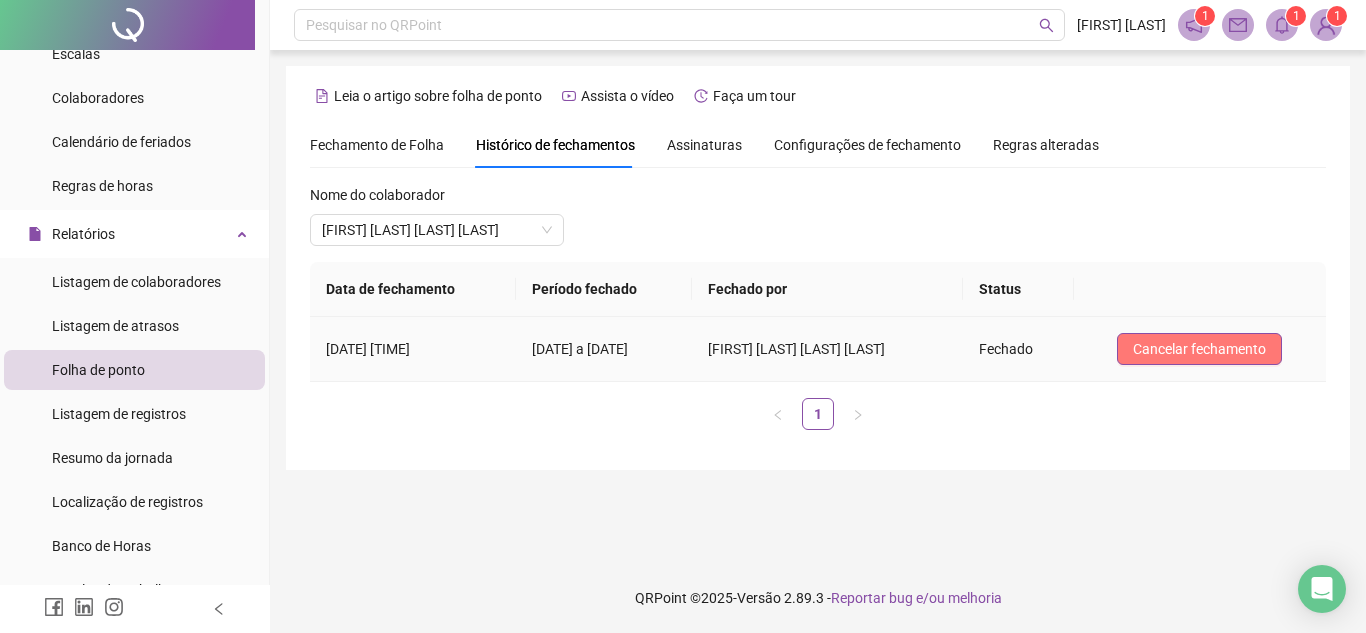 click on "Cancelar fechamento" at bounding box center (1199, 349) 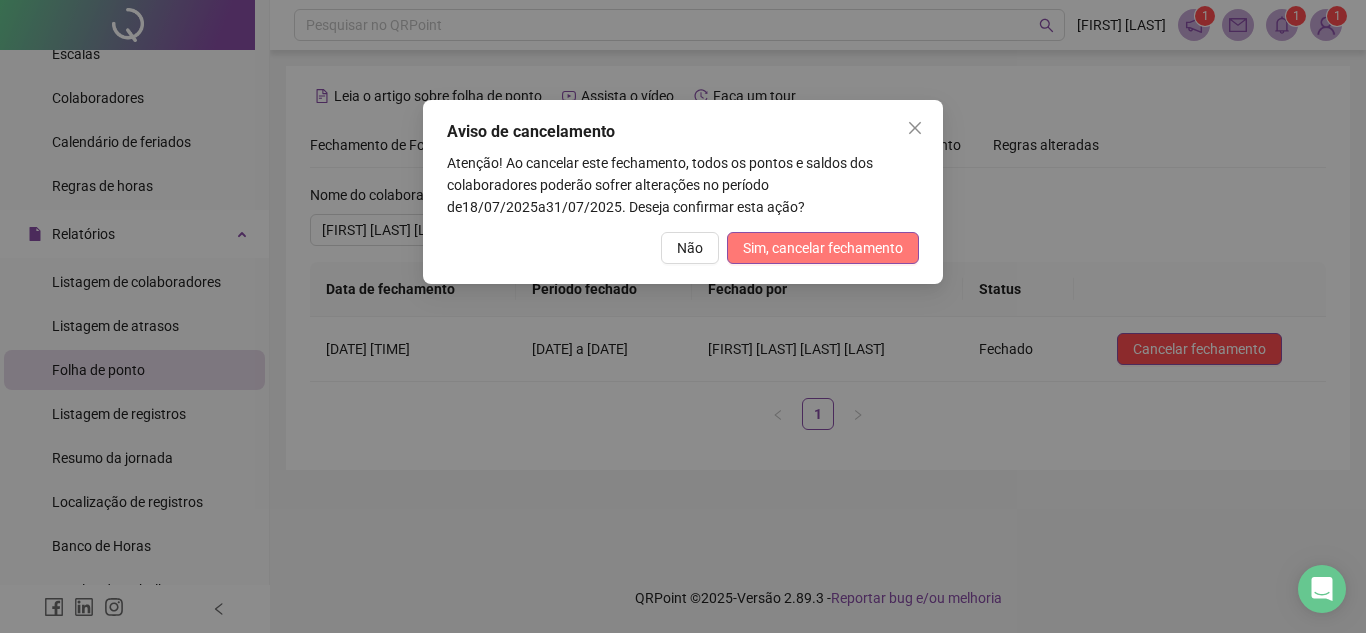 click on "Sim, cancelar fechamento" at bounding box center (823, 248) 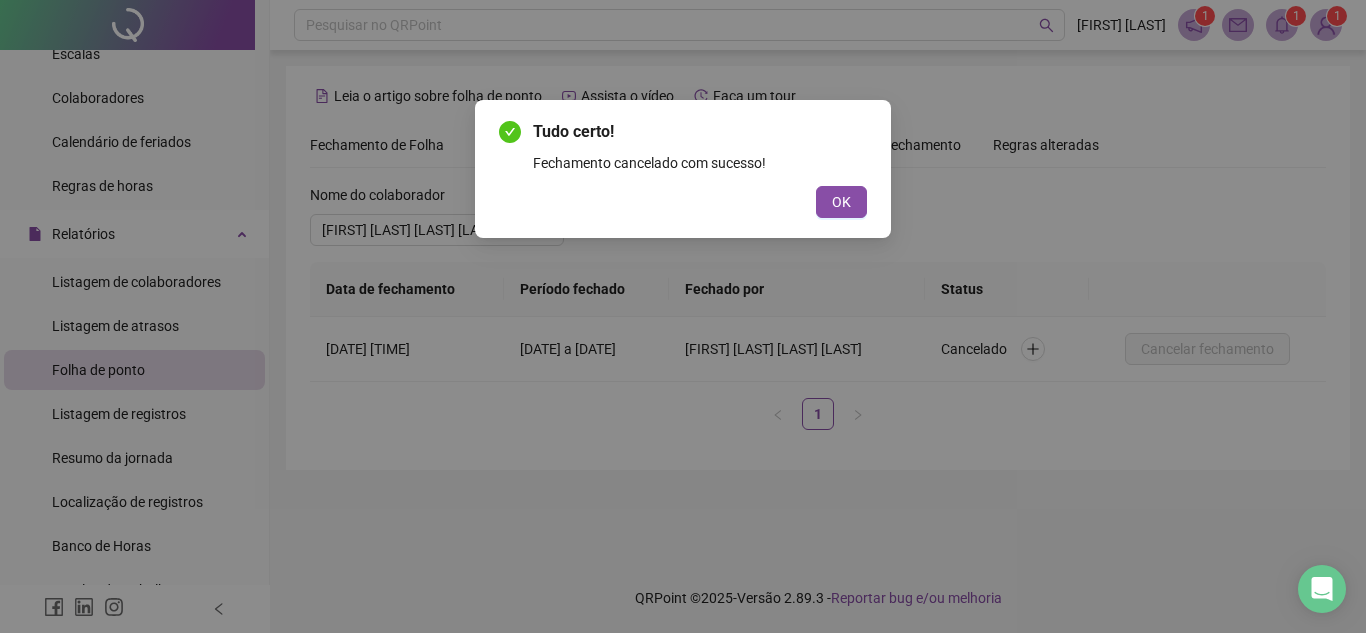click on "OK" at bounding box center (841, 202) 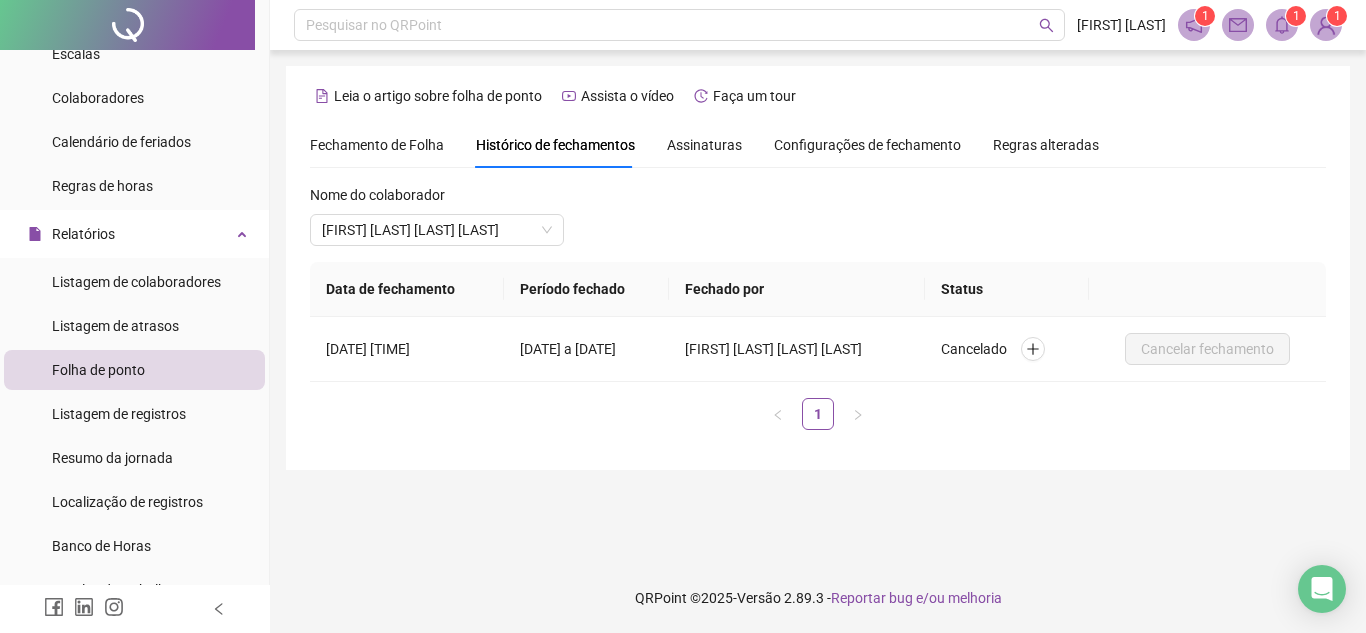drag, startPoint x: 350, startPoint y: 148, endPoint x: 368, endPoint y: 163, distance: 23.43075 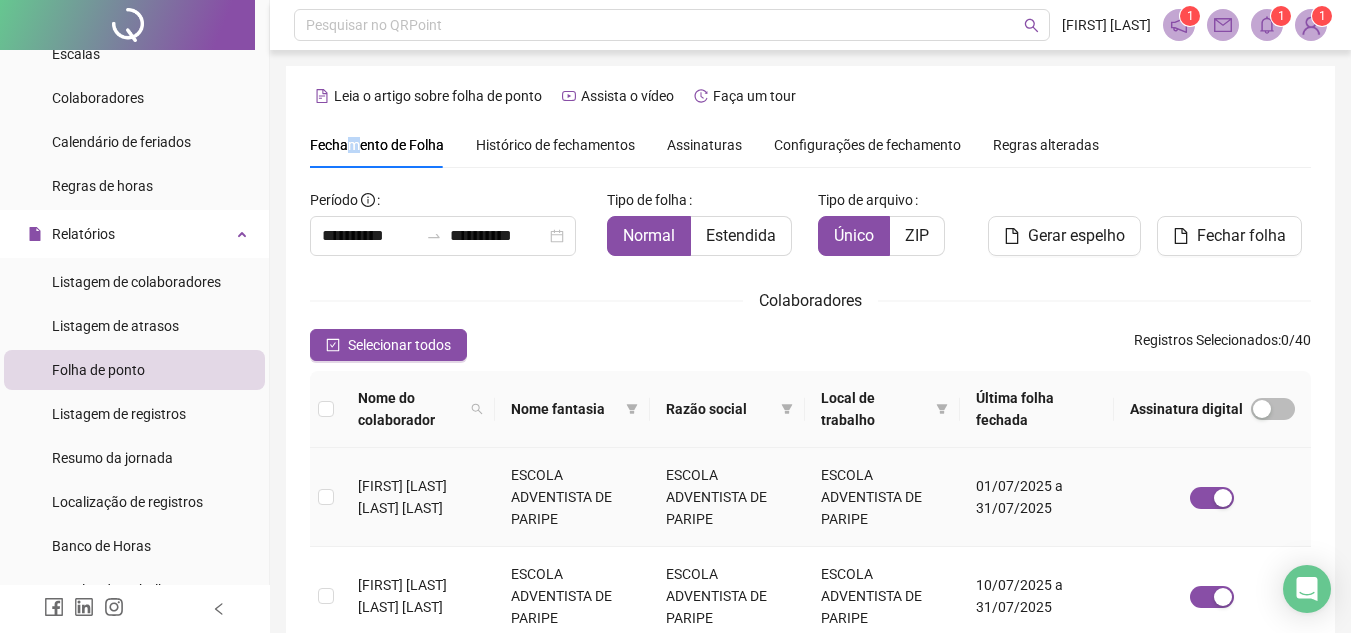 scroll, scrollTop: 593, scrollLeft: 0, axis: vertical 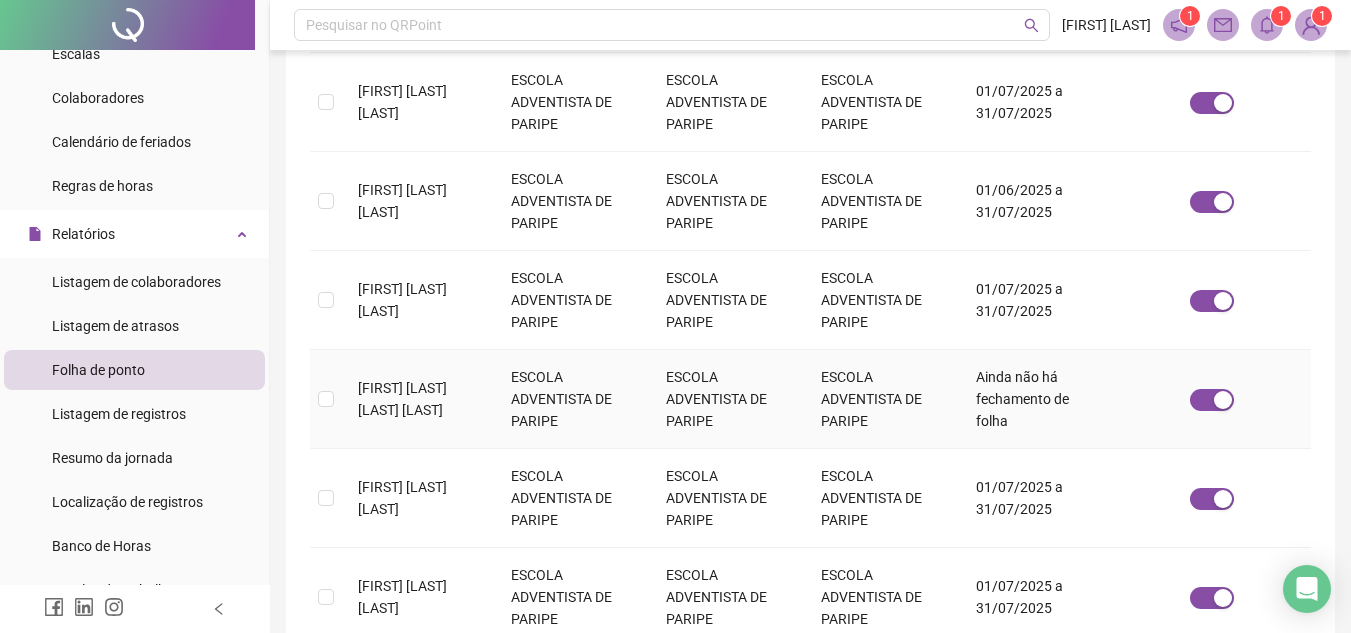click at bounding box center [326, 399] 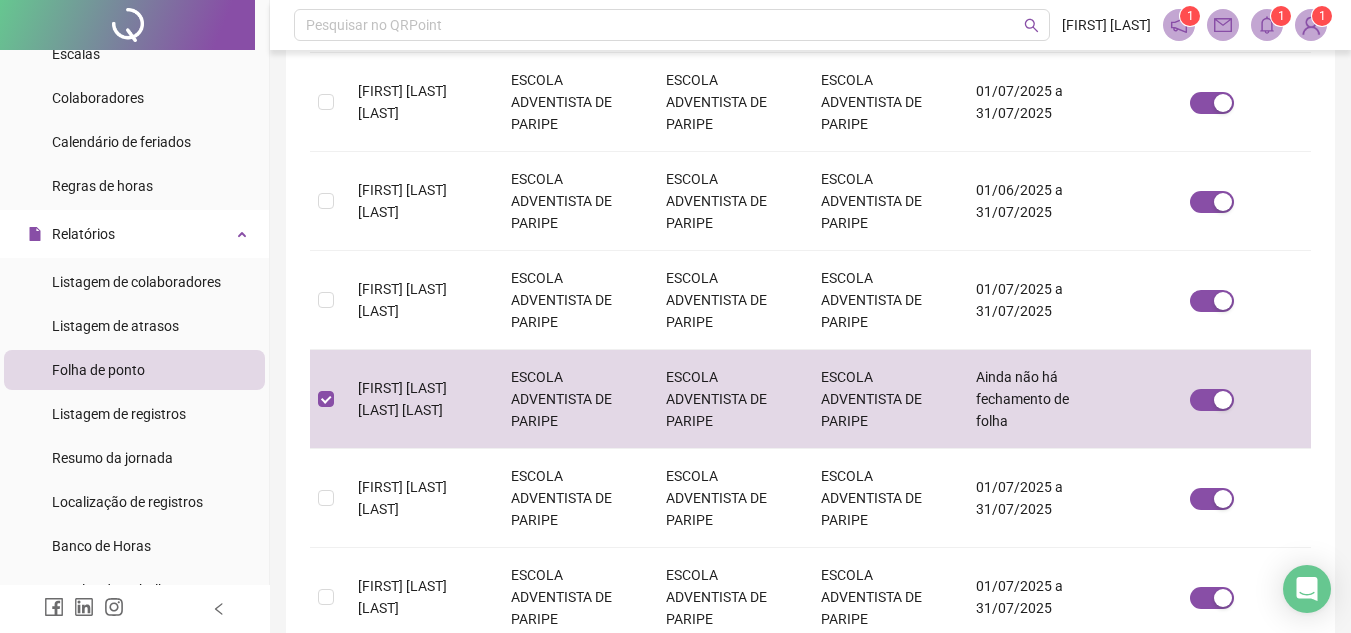 scroll, scrollTop: 93, scrollLeft: 0, axis: vertical 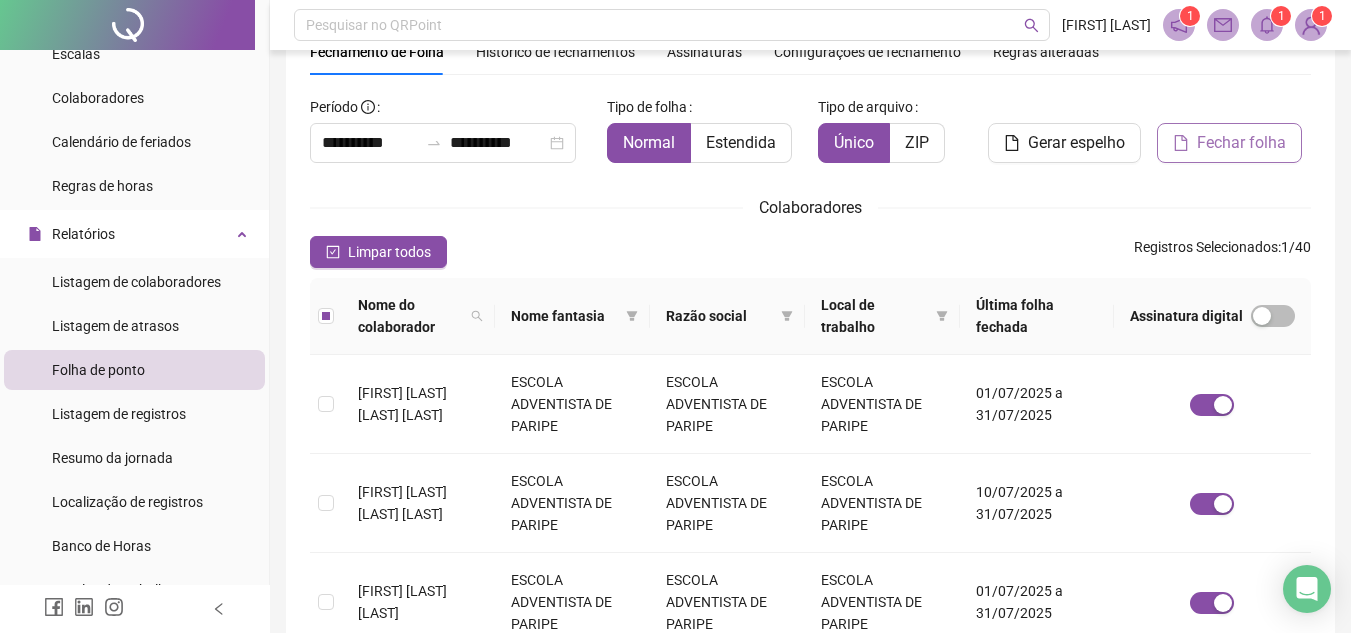 click on "Fechar folha" at bounding box center (1241, 143) 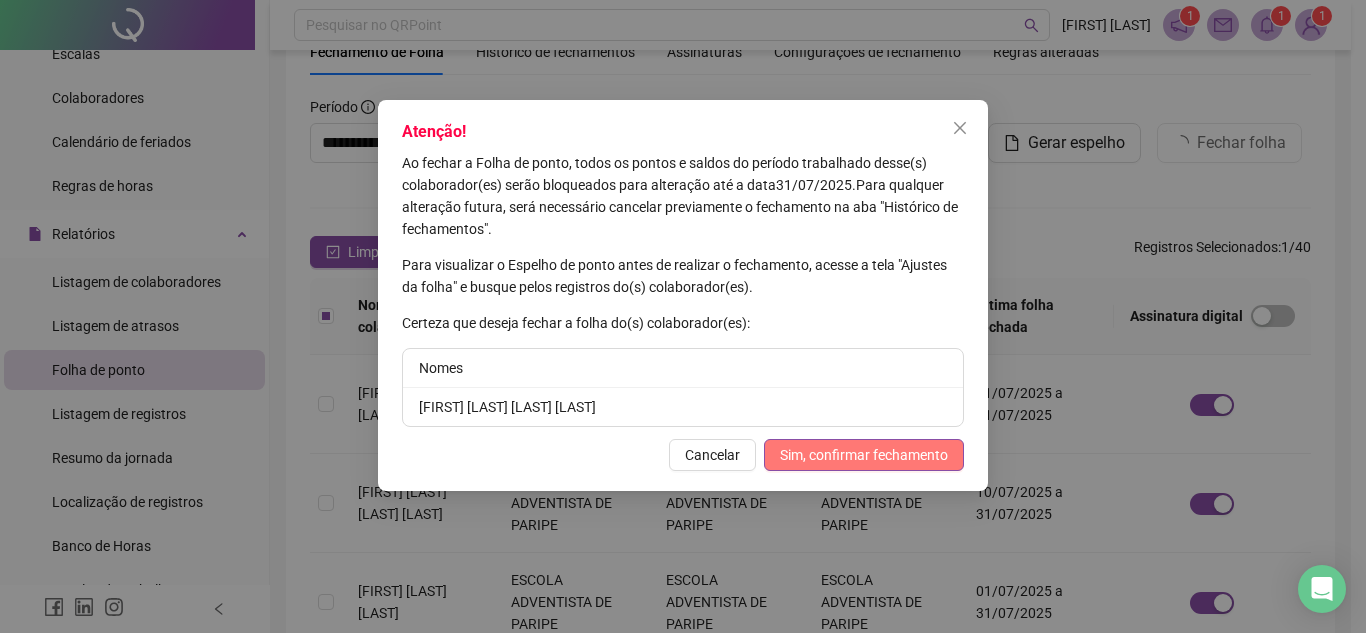 click on "Sim, confirmar fechamento" at bounding box center [864, 455] 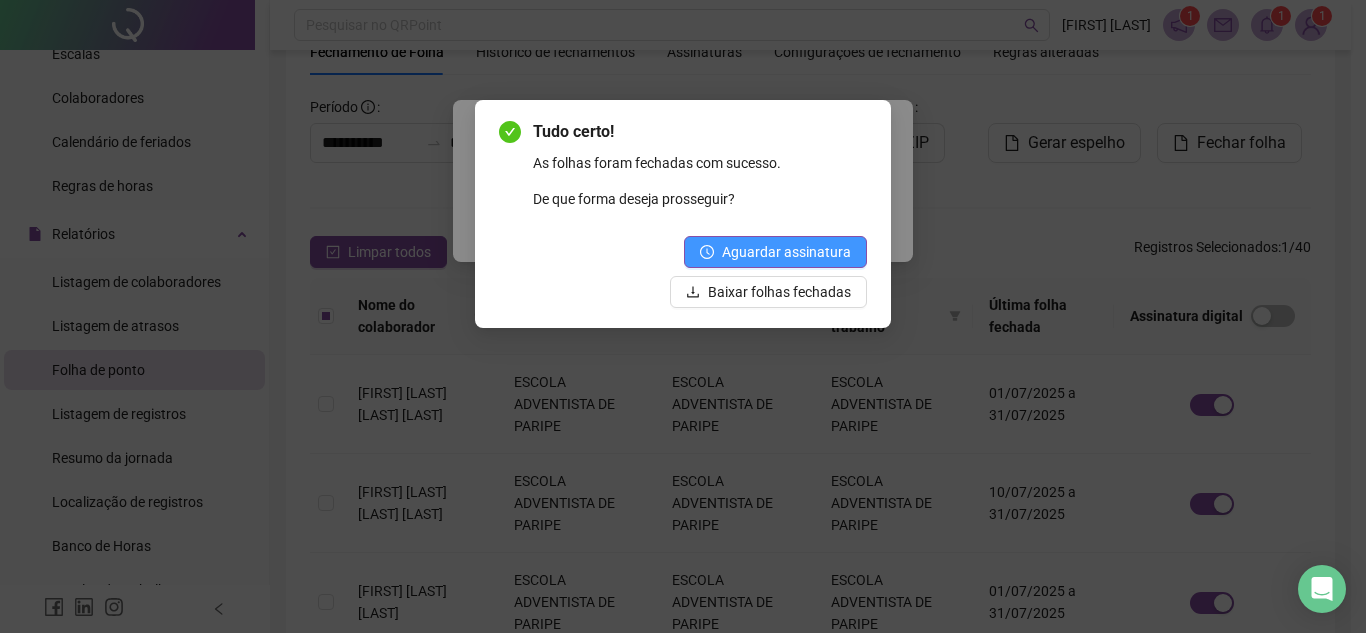 click on "Aguardar assinatura" at bounding box center (786, 252) 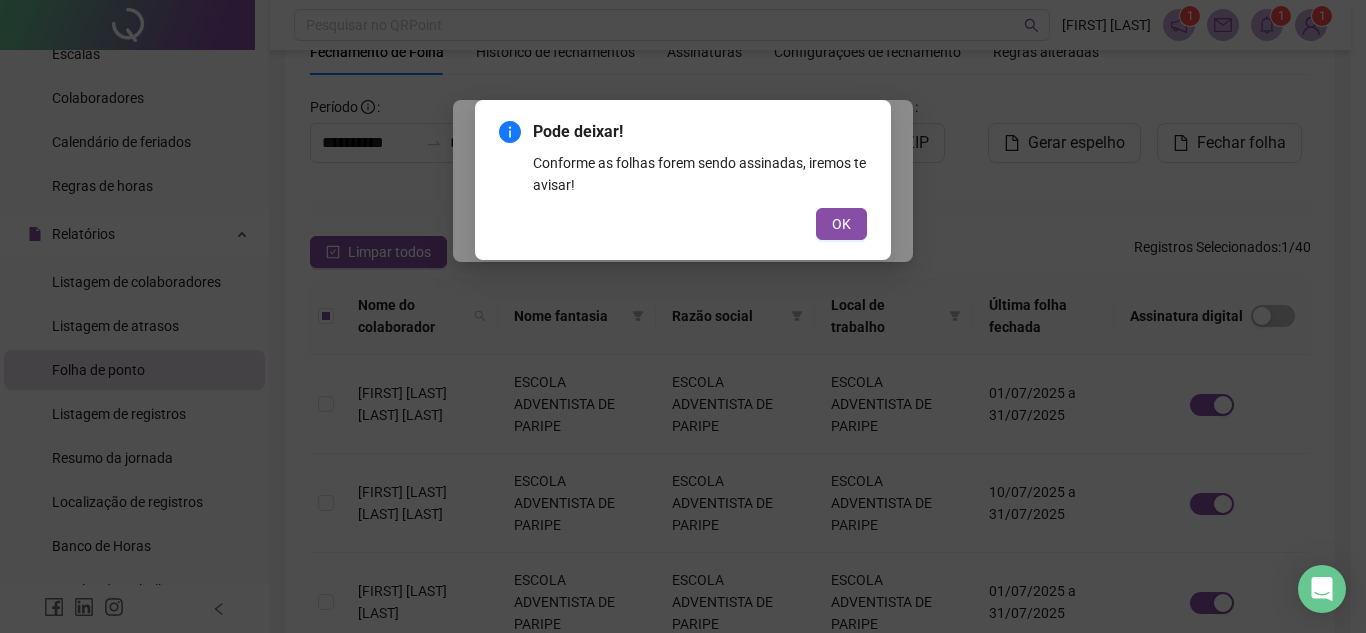 click on "OK" at bounding box center (841, 224) 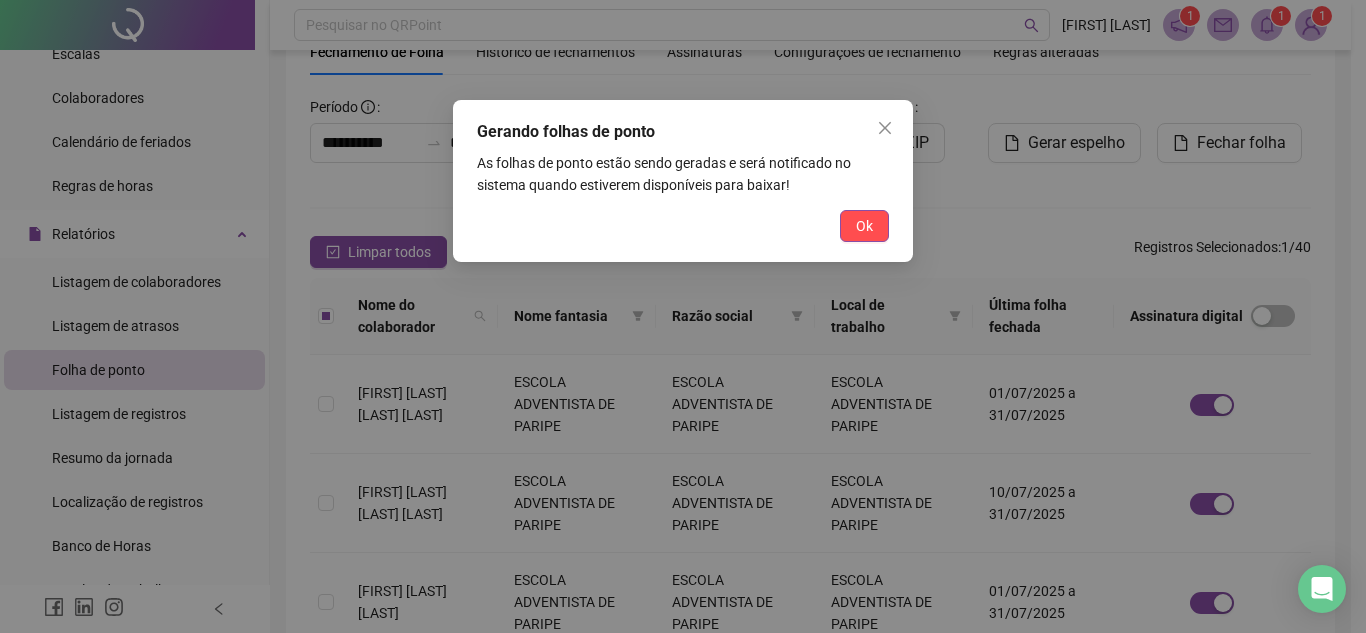 click on "Ok" at bounding box center (864, 226) 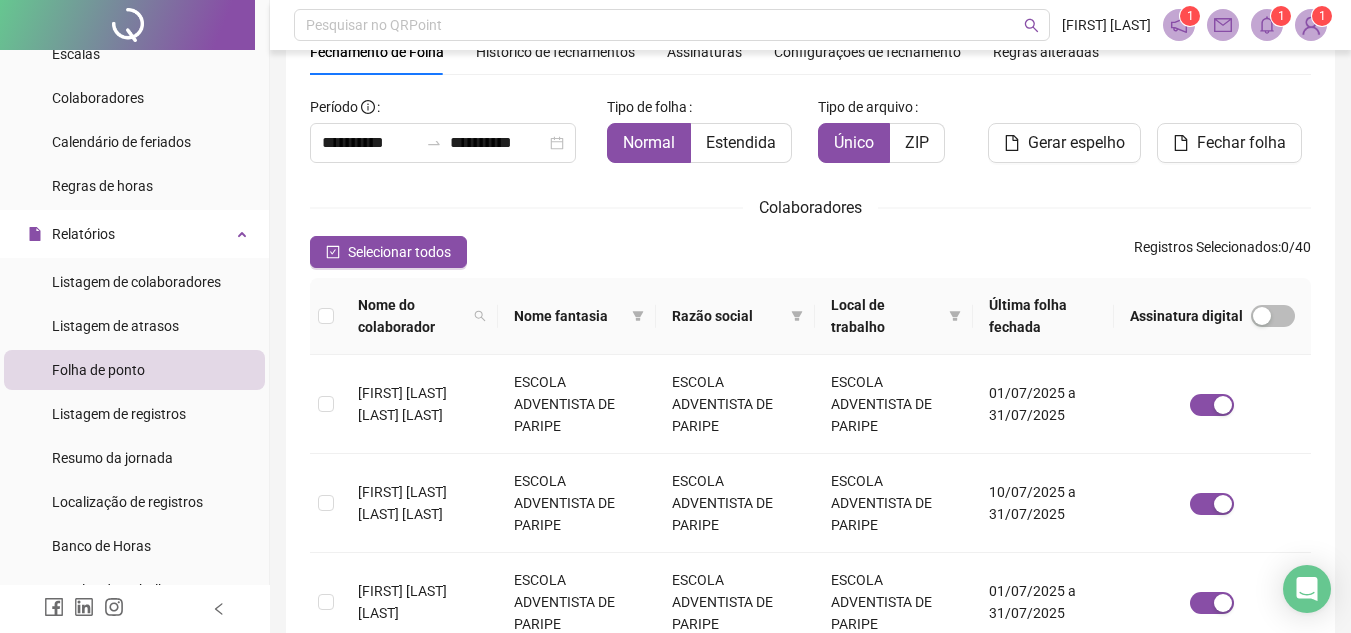 scroll, scrollTop: 0, scrollLeft: 0, axis: both 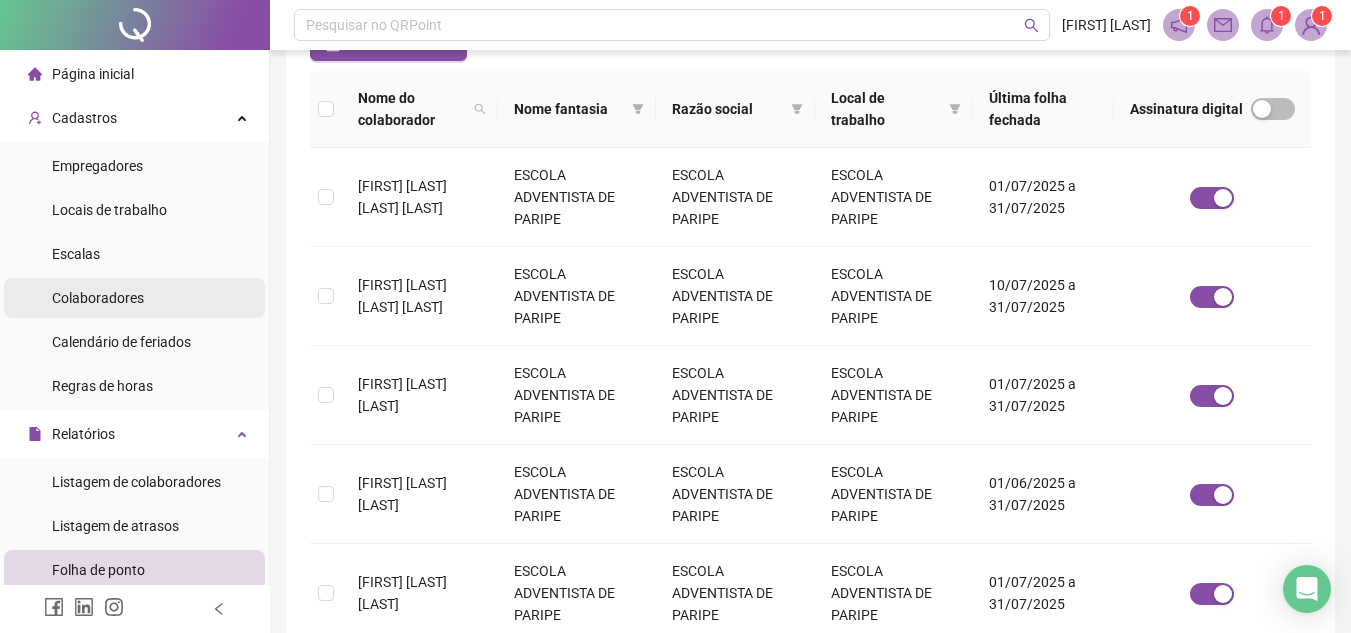 click on "Colaboradores" at bounding box center [98, 298] 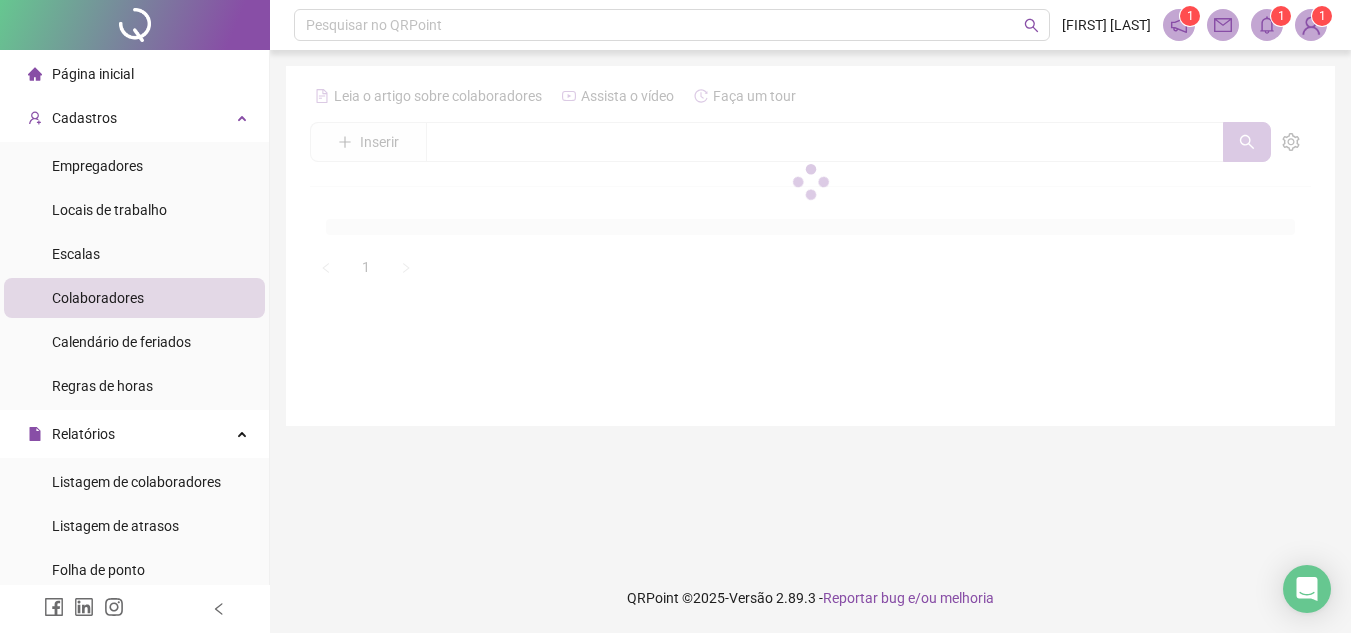 scroll, scrollTop: 0, scrollLeft: 0, axis: both 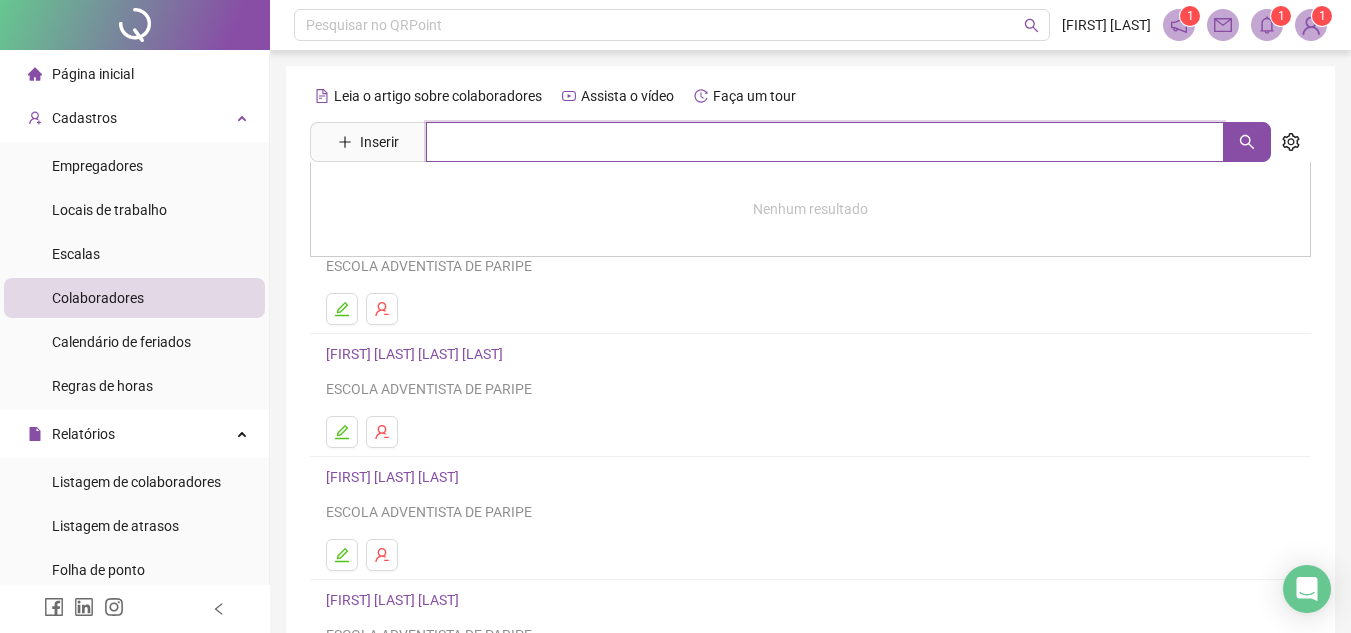 click at bounding box center [825, 142] 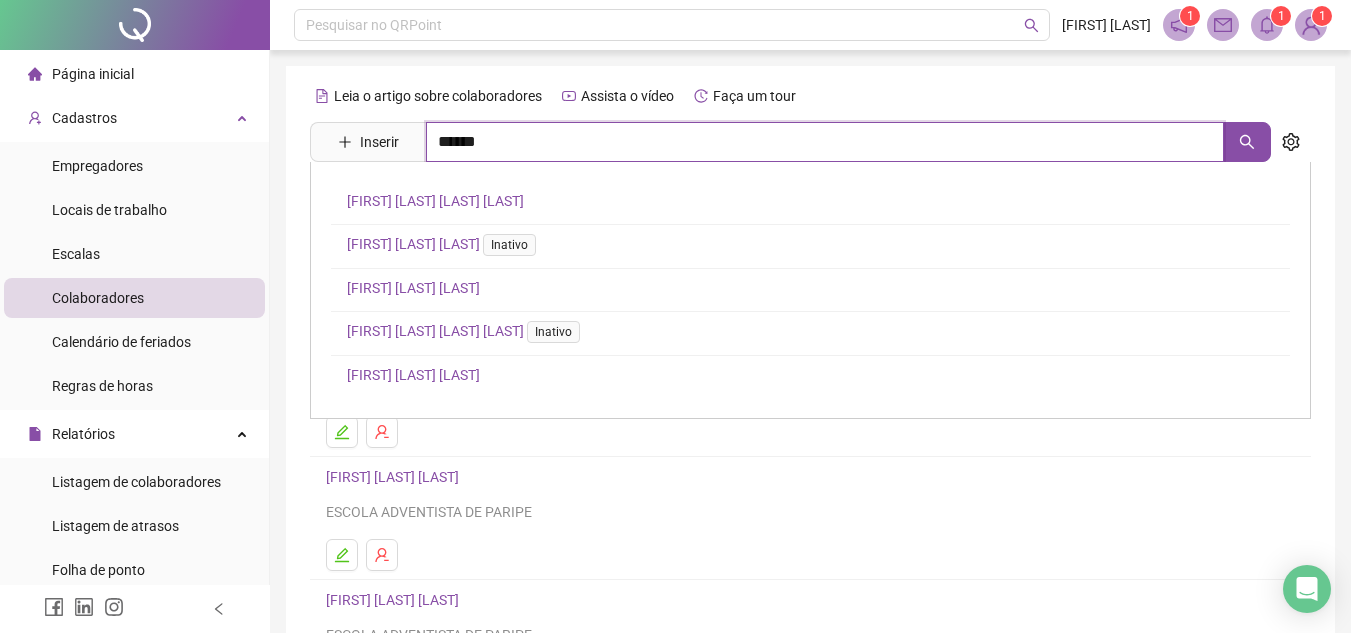 type on "******" 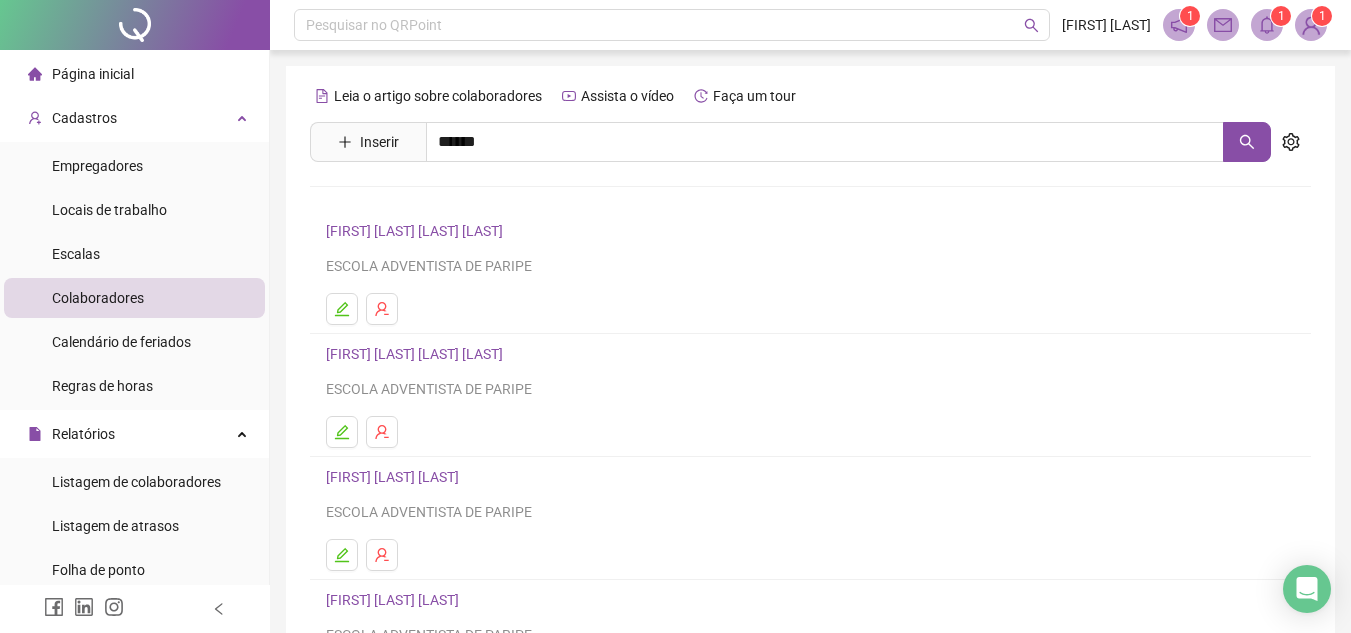 click on "[FIRST] [LAST] [LAST] [LAST]" at bounding box center [435, 201] 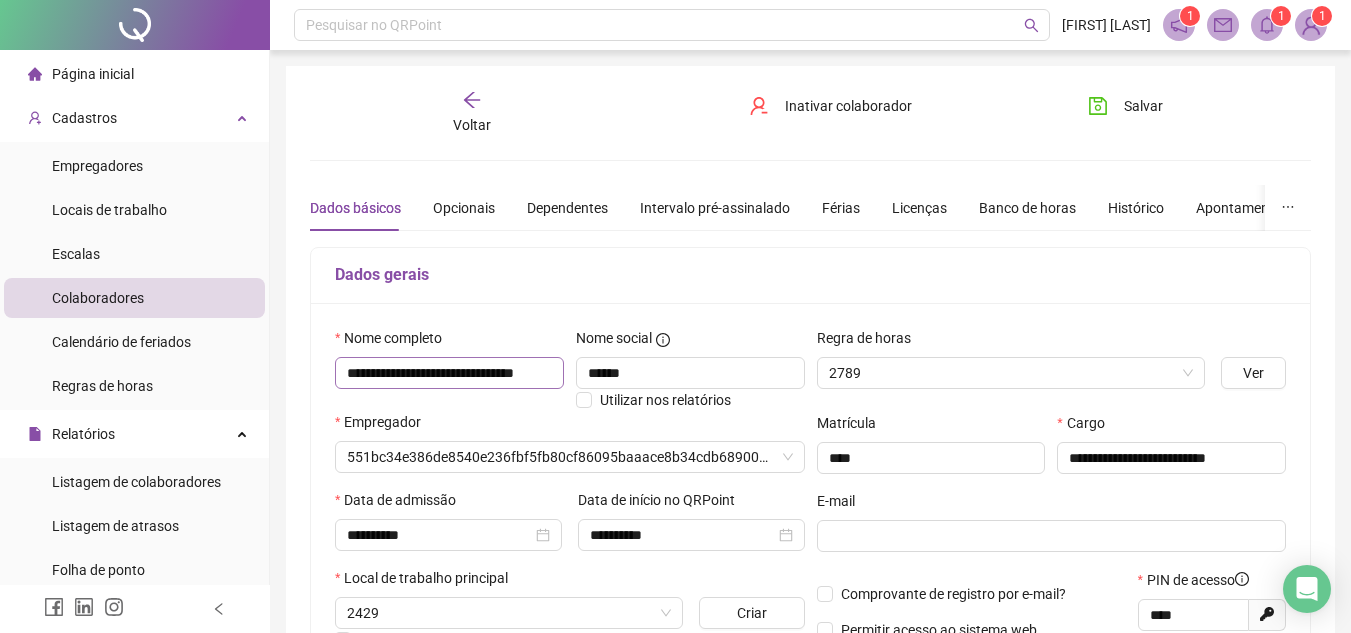 type on "**********" 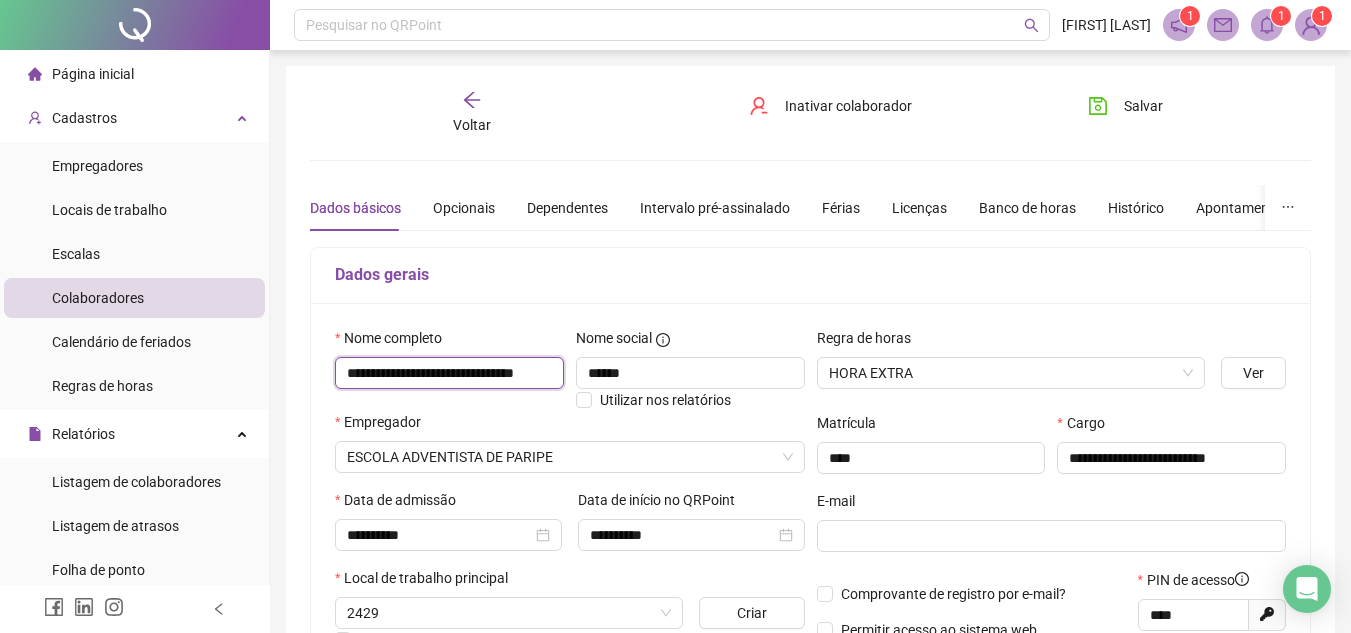scroll, scrollTop: 0, scrollLeft: 42, axis: horizontal 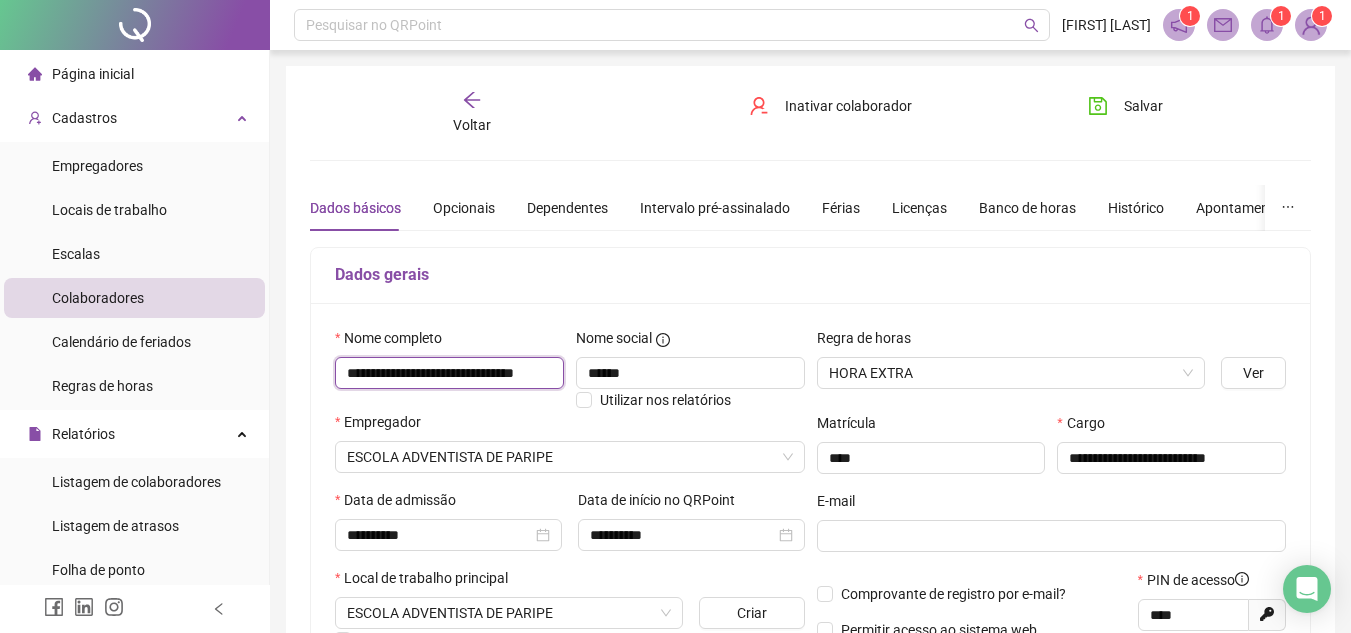 drag, startPoint x: 345, startPoint y: 370, endPoint x: 560, endPoint y: 380, distance: 215.23244 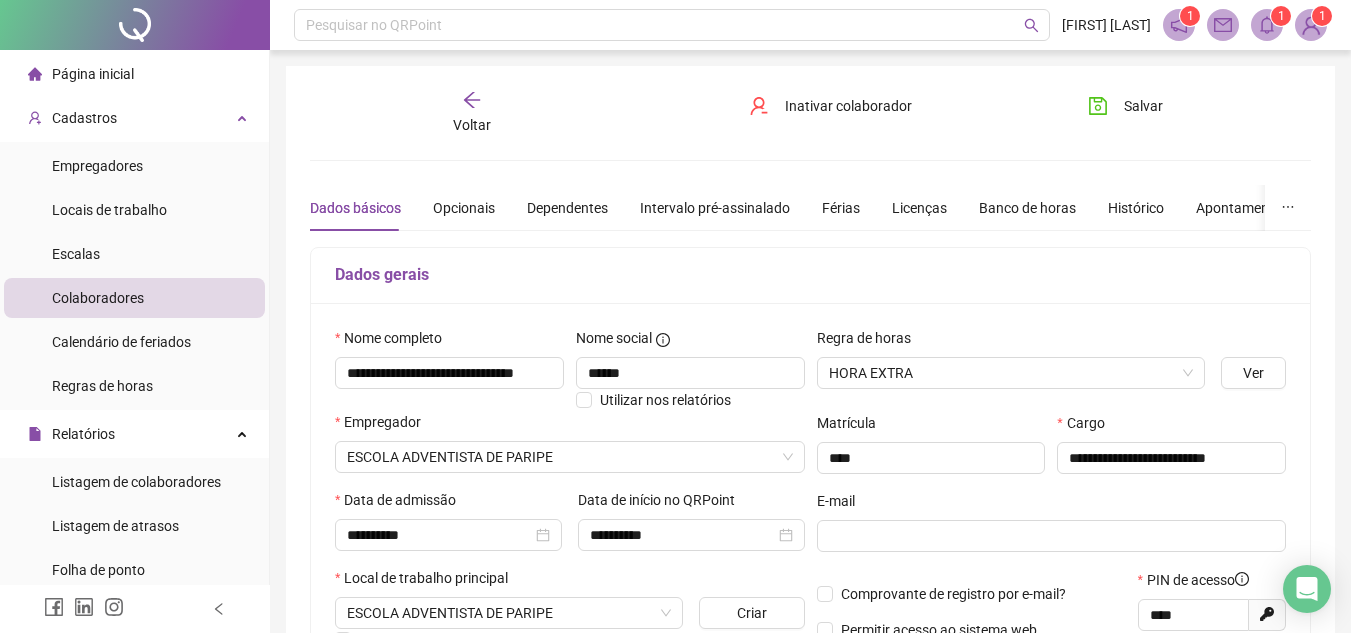 scroll, scrollTop: 0, scrollLeft: 0, axis: both 